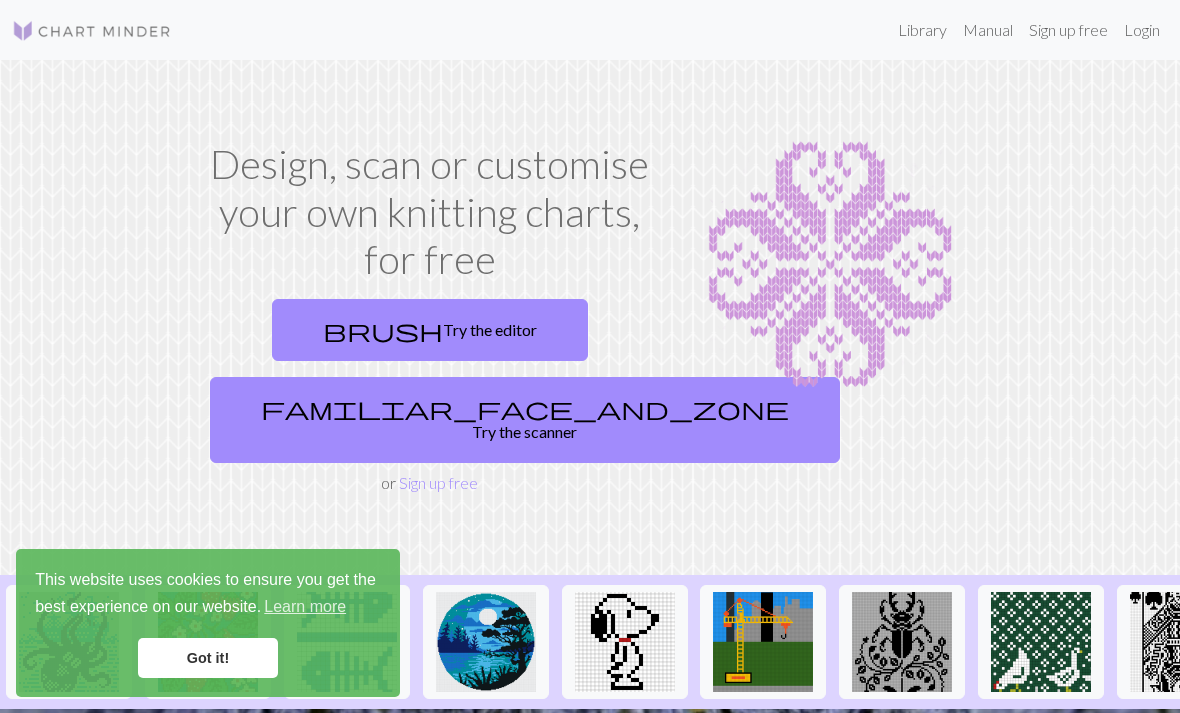 scroll, scrollTop: 0, scrollLeft: 0, axis: both 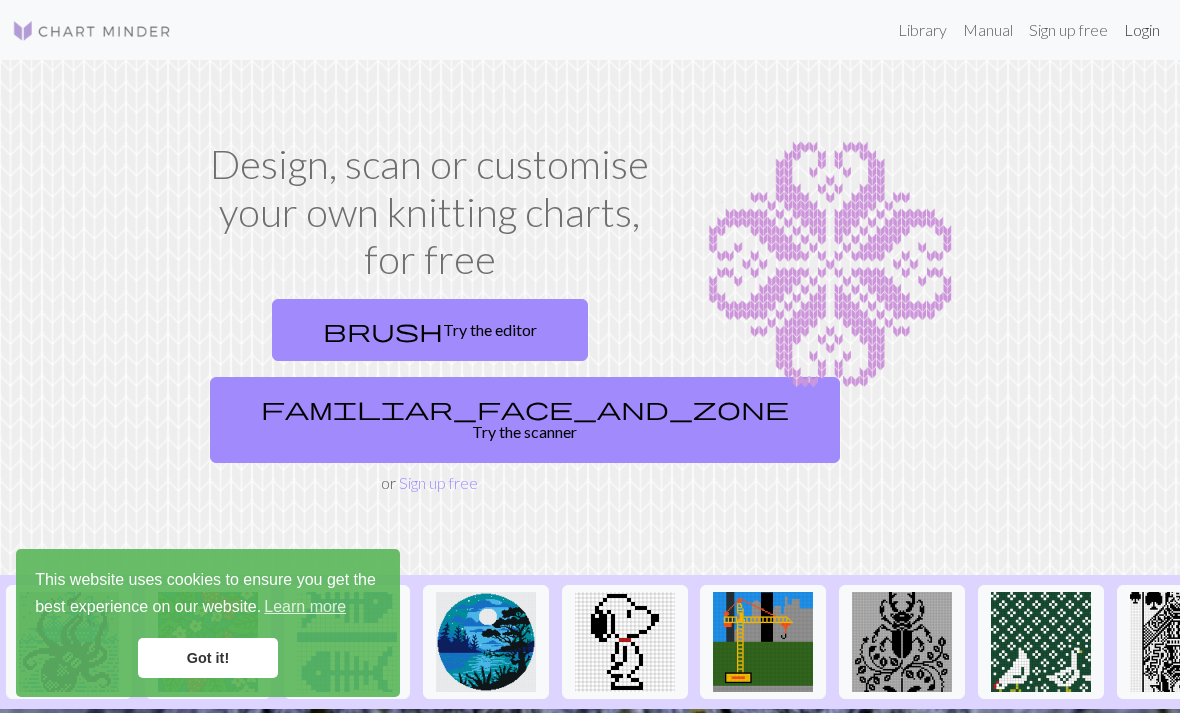 click on "Login" at bounding box center [1142, 30] 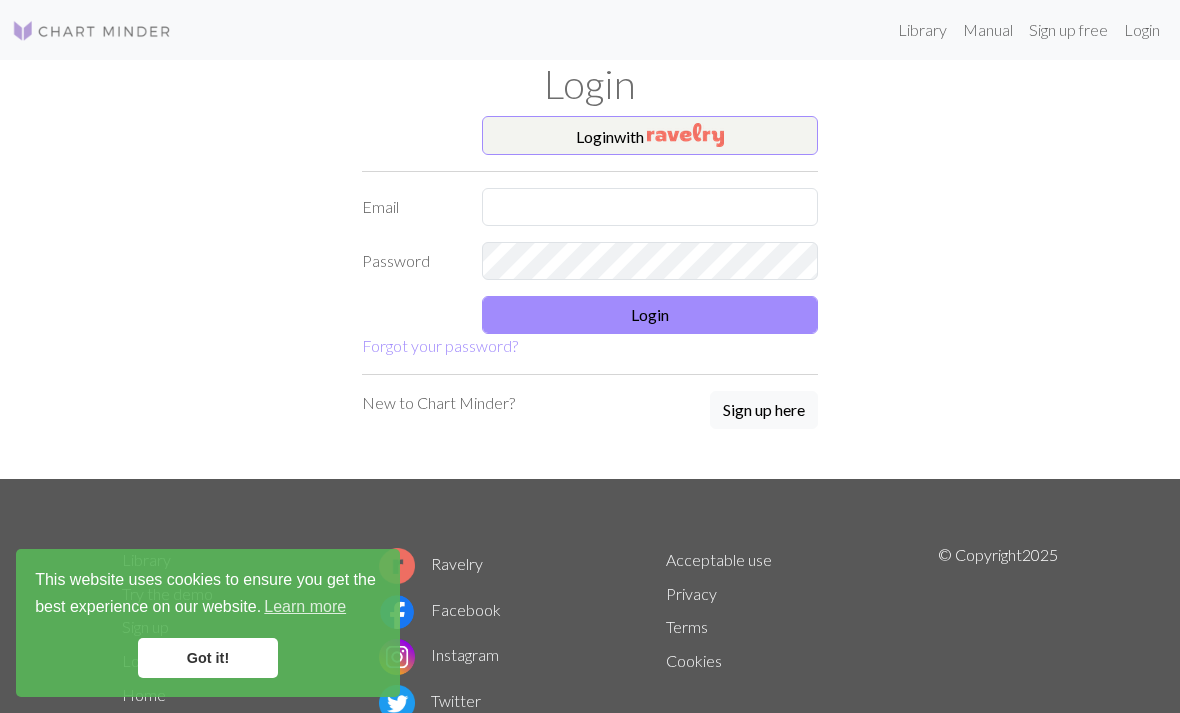 click on "Login  with   Email Password Login Forgot your password?" at bounding box center (590, 237) 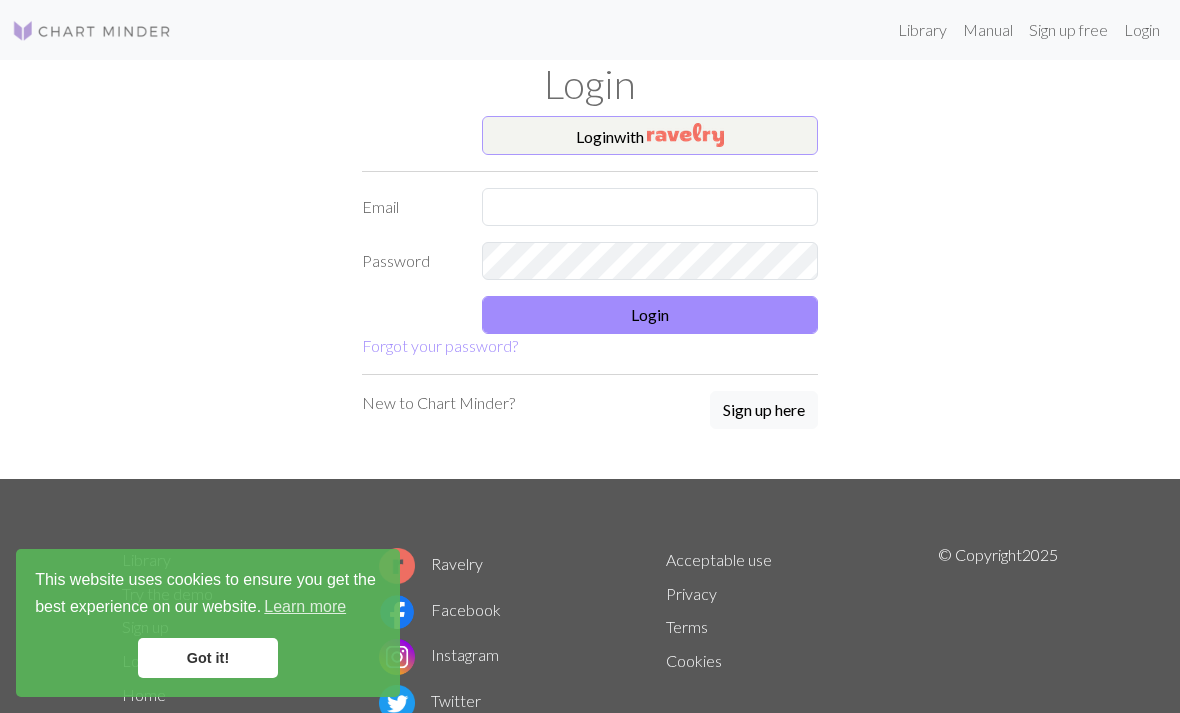 click at bounding box center [685, 135] 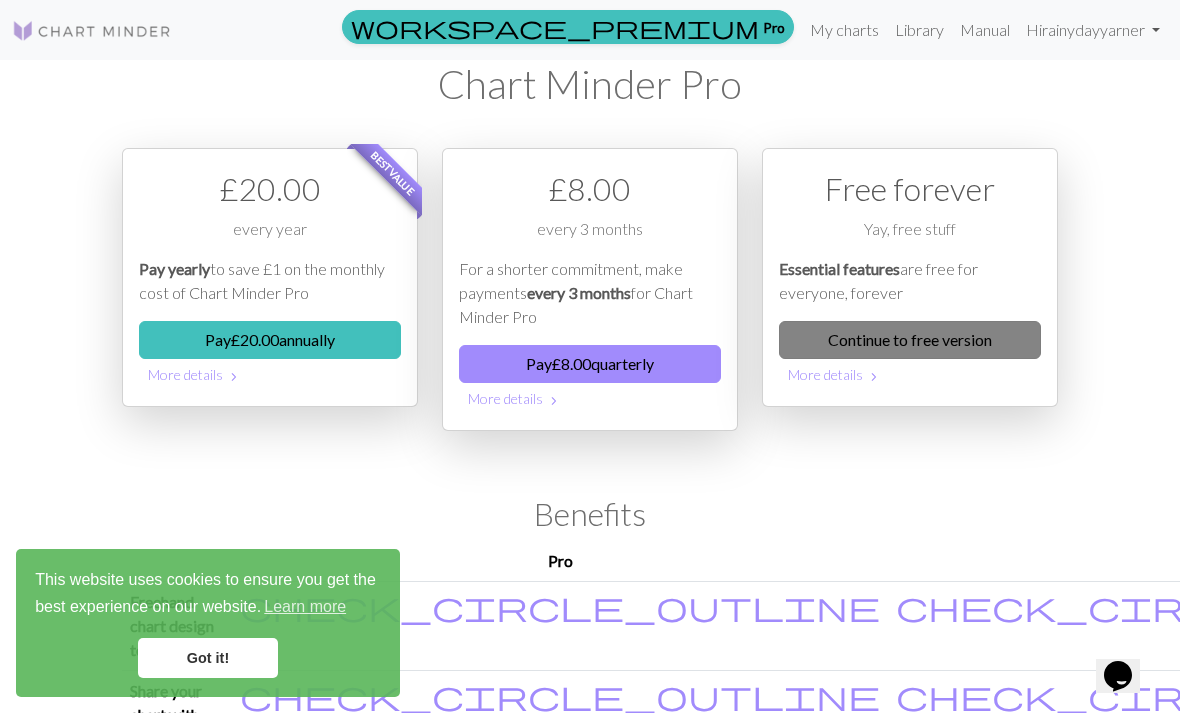 click on "Continue to free version" at bounding box center (910, 340) 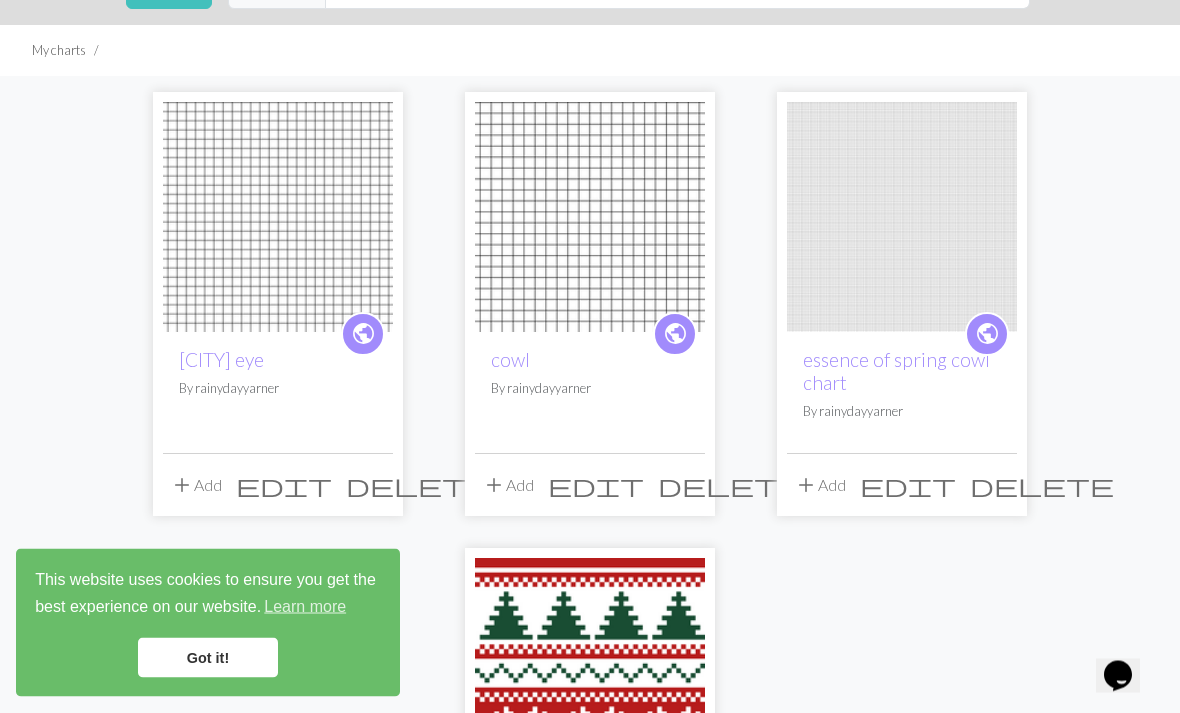 scroll, scrollTop: 105, scrollLeft: 0, axis: vertical 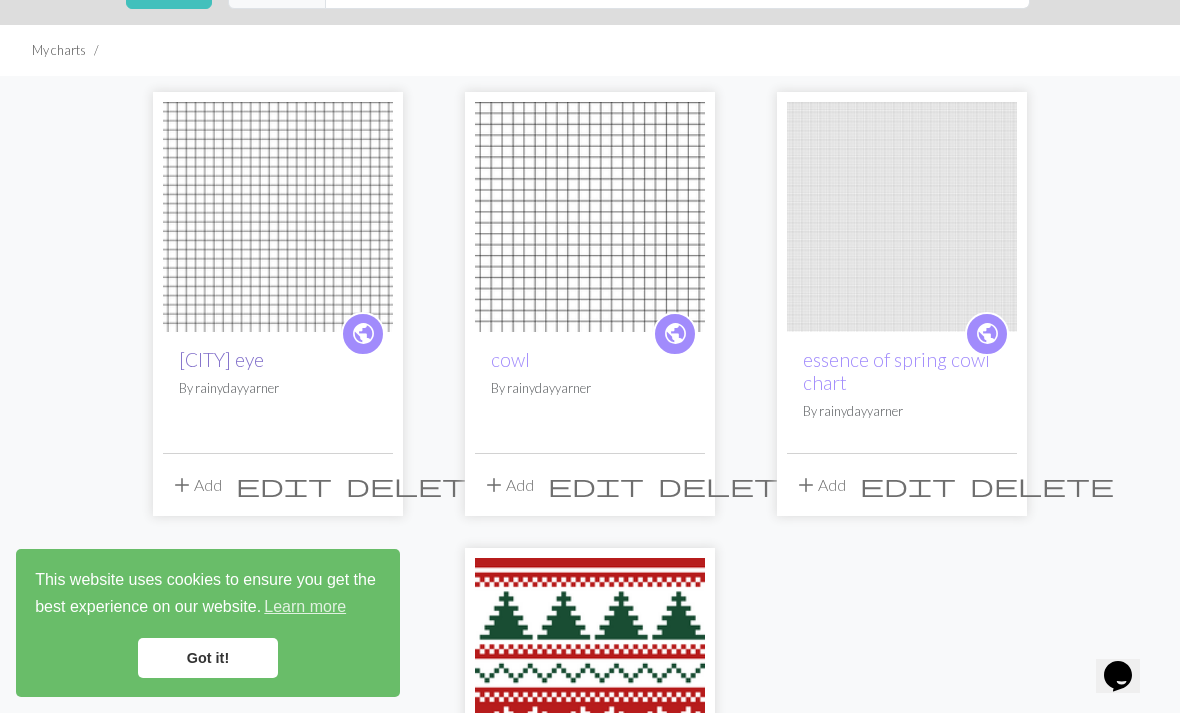 click on "[CITY] eye" at bounding box center [221, 359] 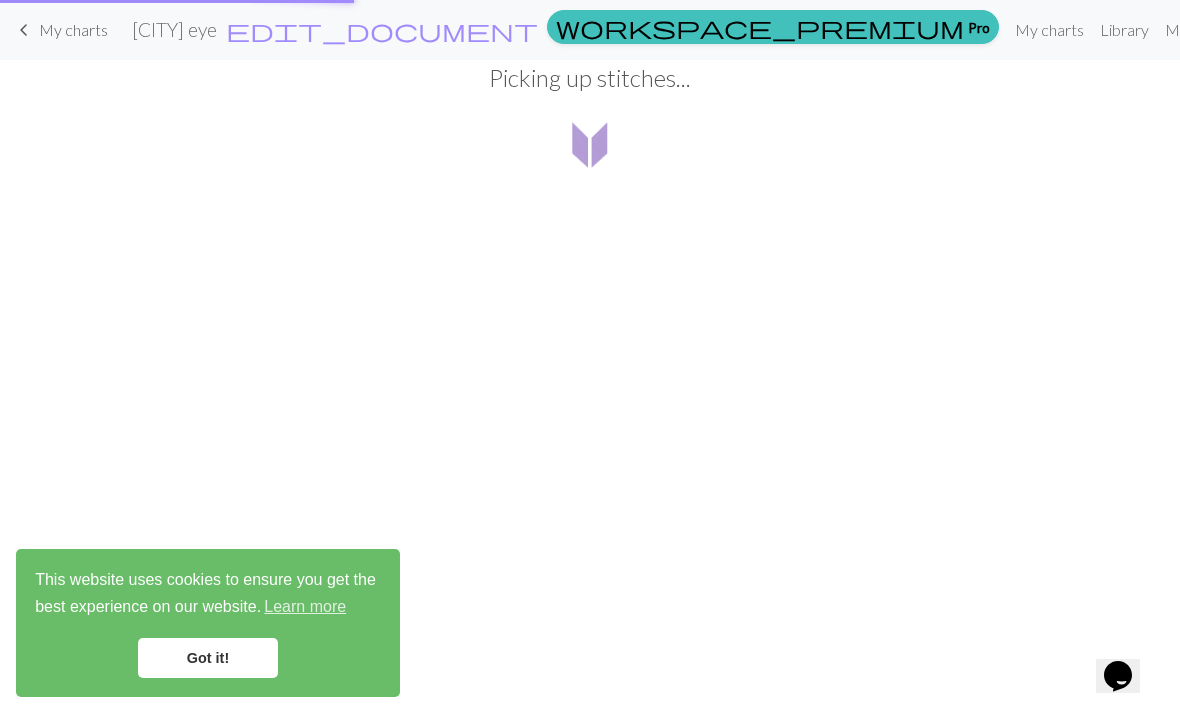scroll, scrollTop: 0, scrollLeft: 0, axis: both 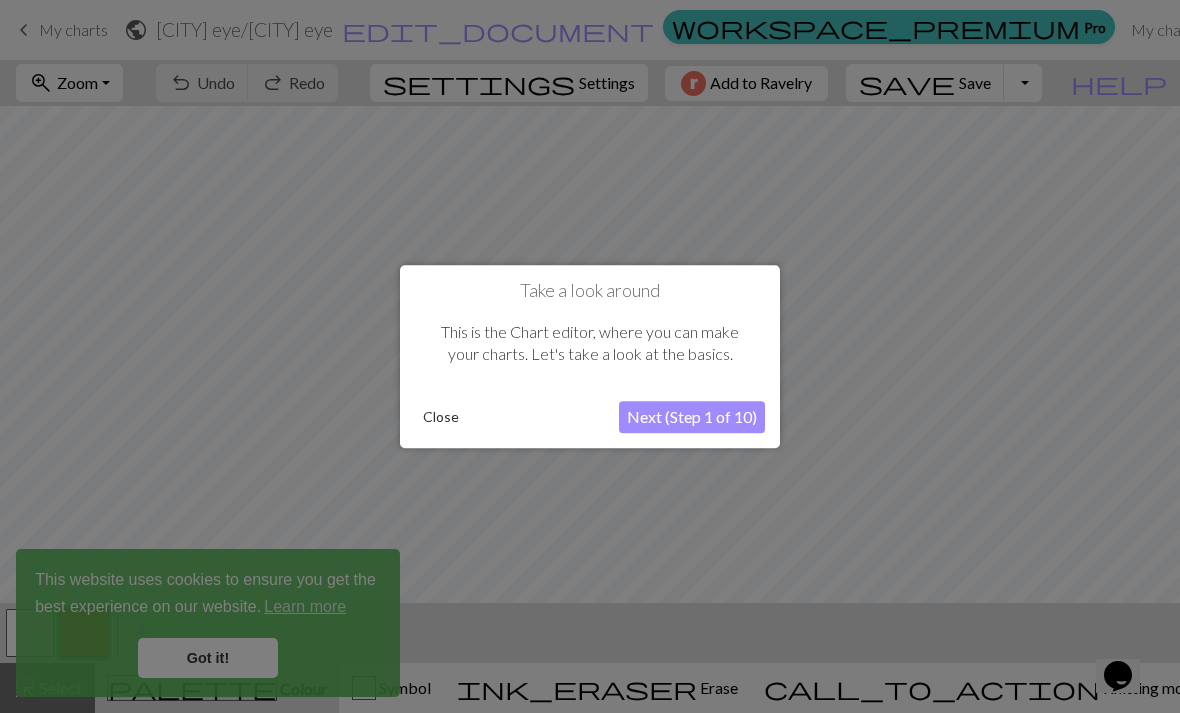 click on "Close" at bounding box center (441, 417) 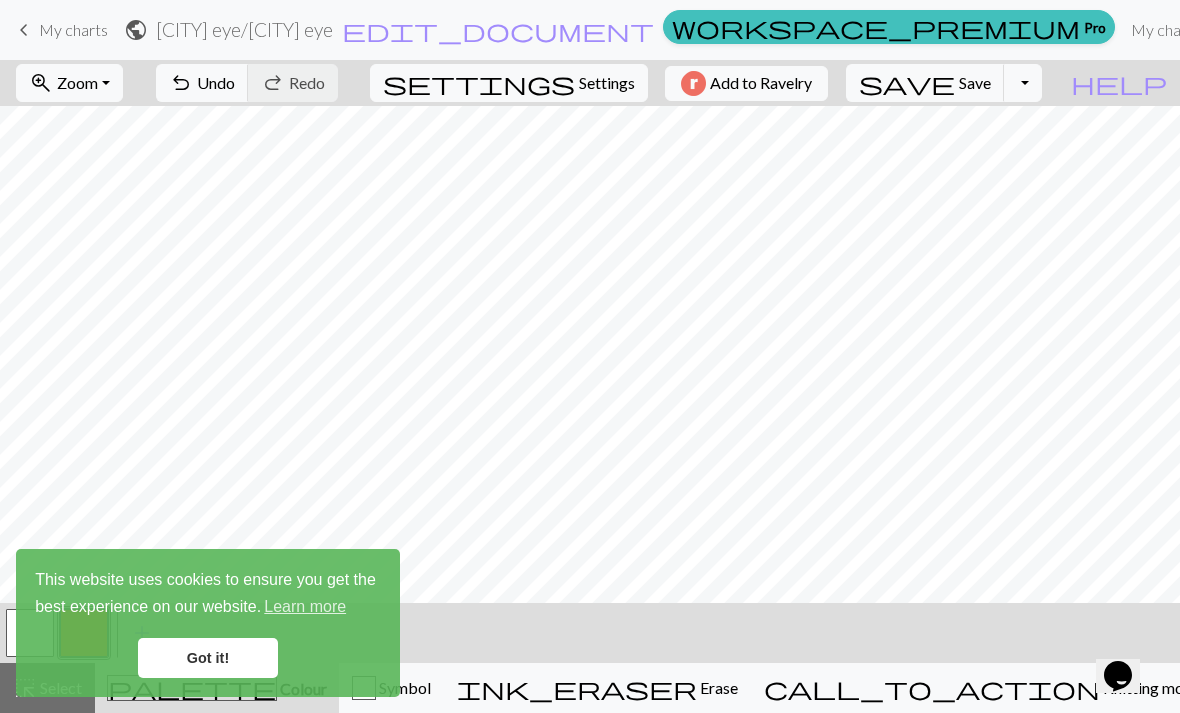 click on "keyboard_arrow_left   My charts" at bounding box center (60, 30) 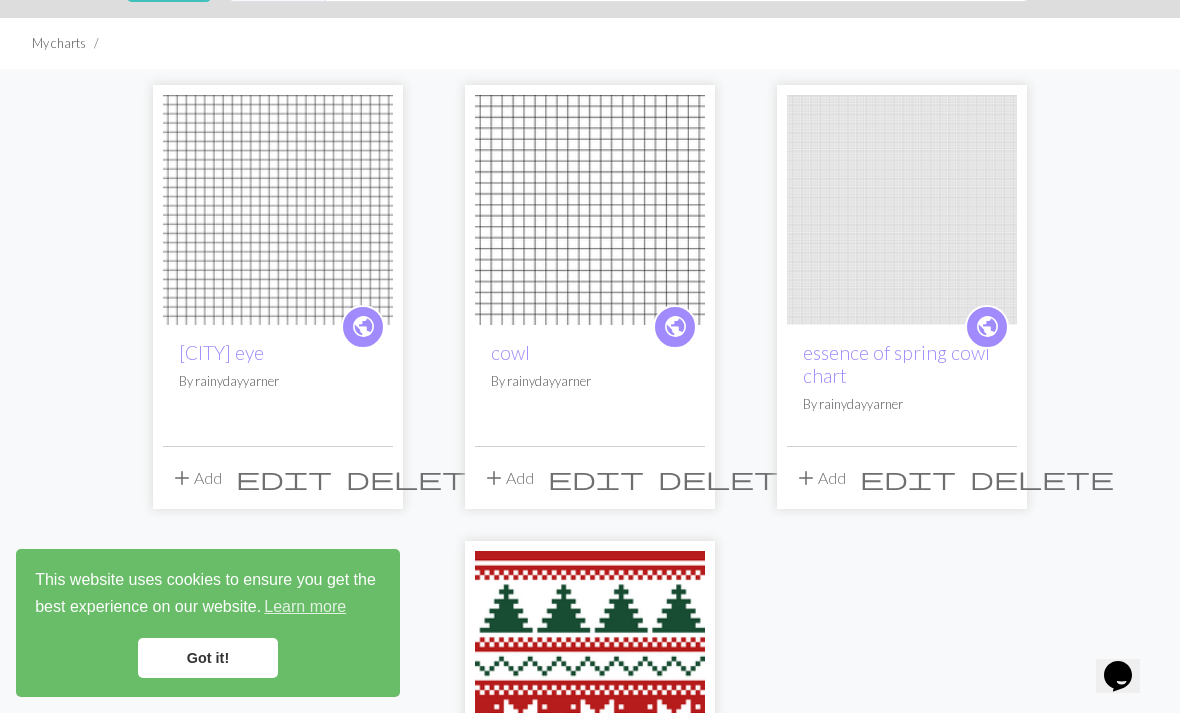 scroll, scrollTop: 0, scrollLeft: 0, axis: both 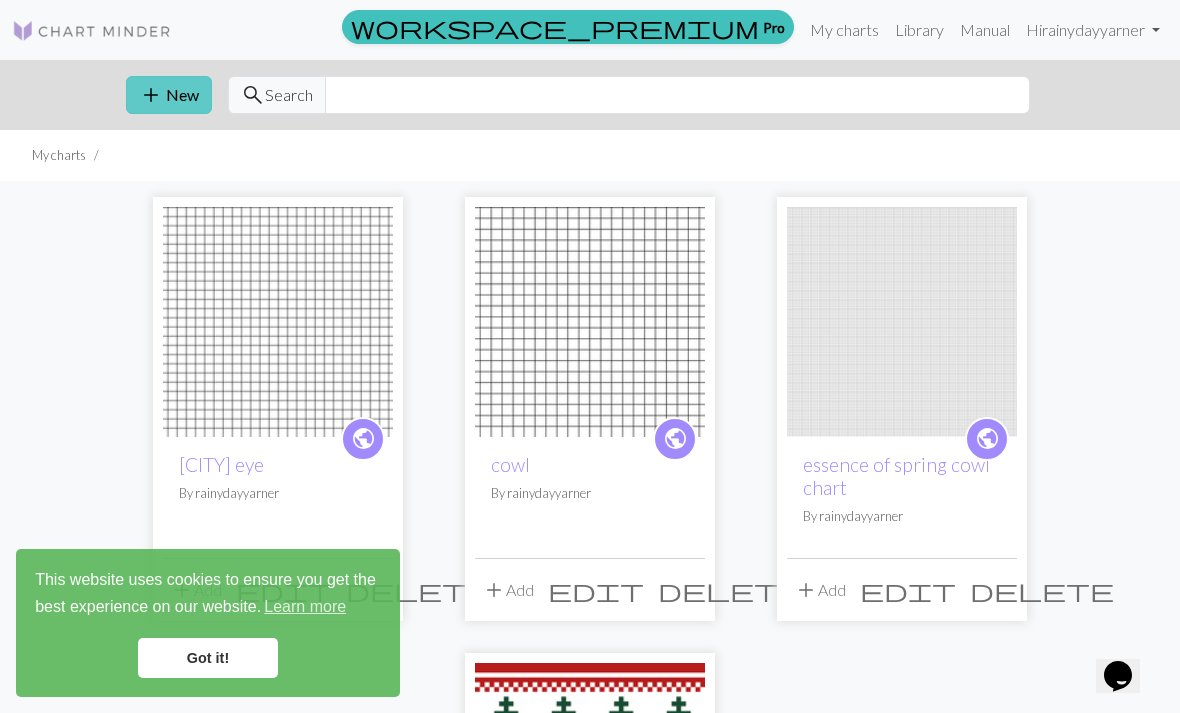 click on "add   New" at bounding box center (169, 95) 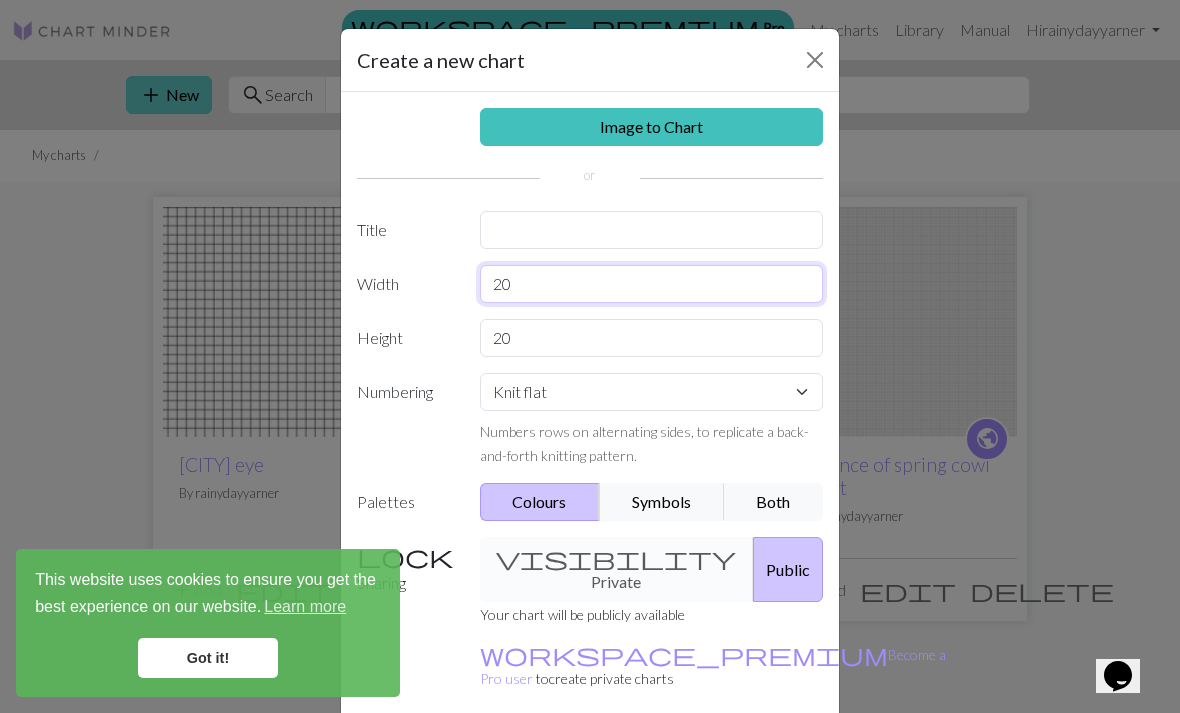 type on "2" 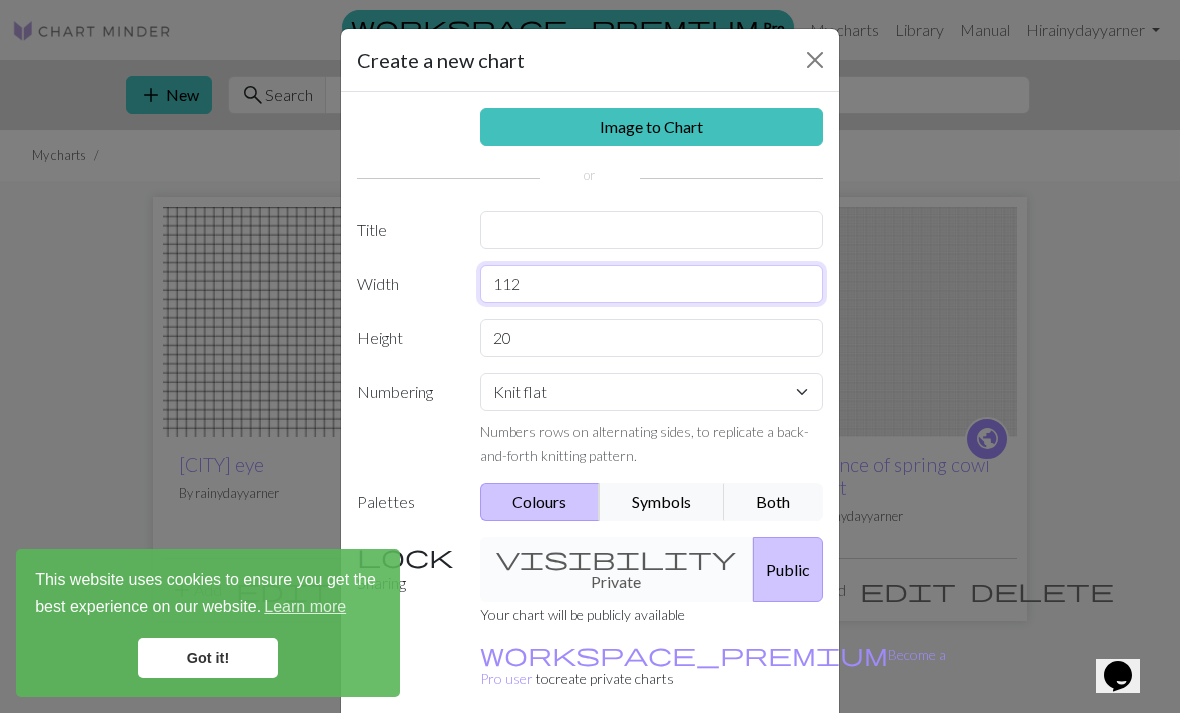 type on "112" 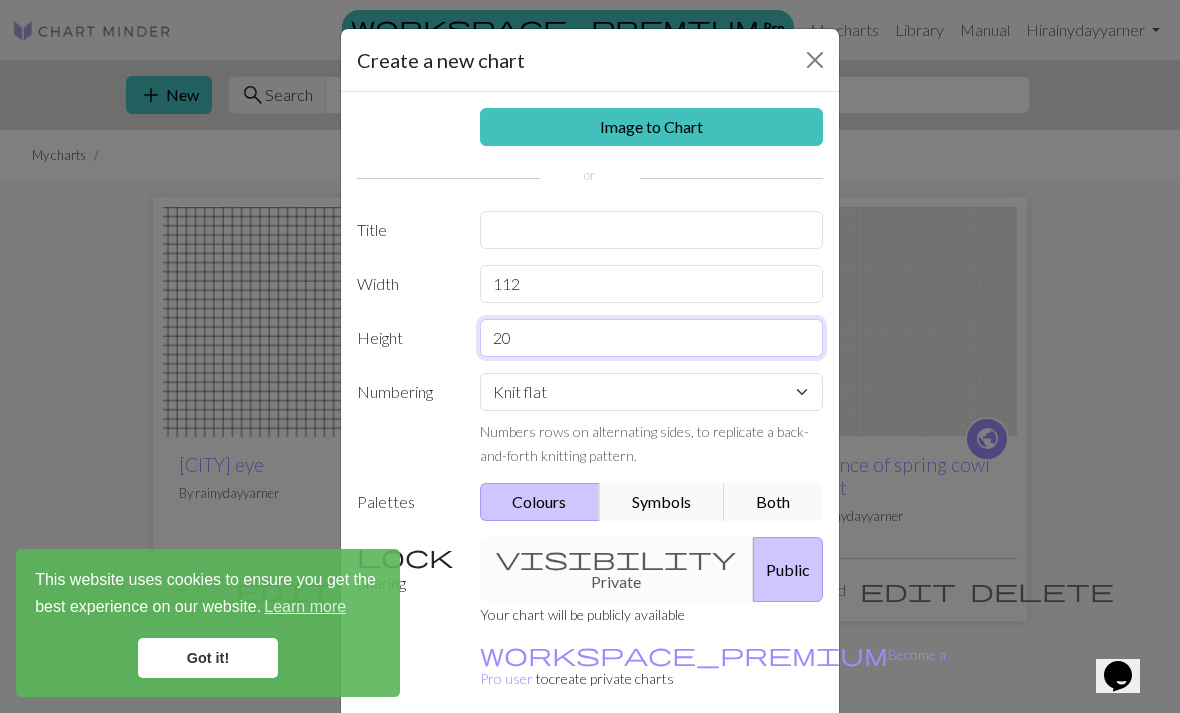 click on "20" at bounding box center [652, 338] 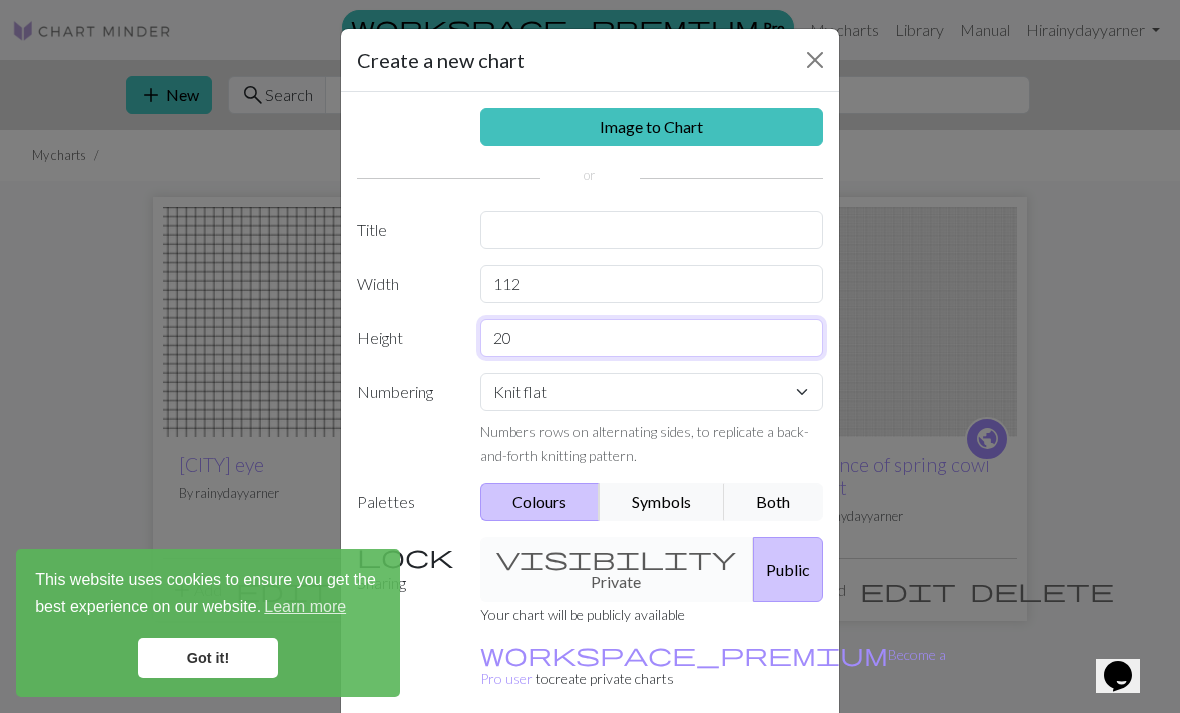 type on "2" 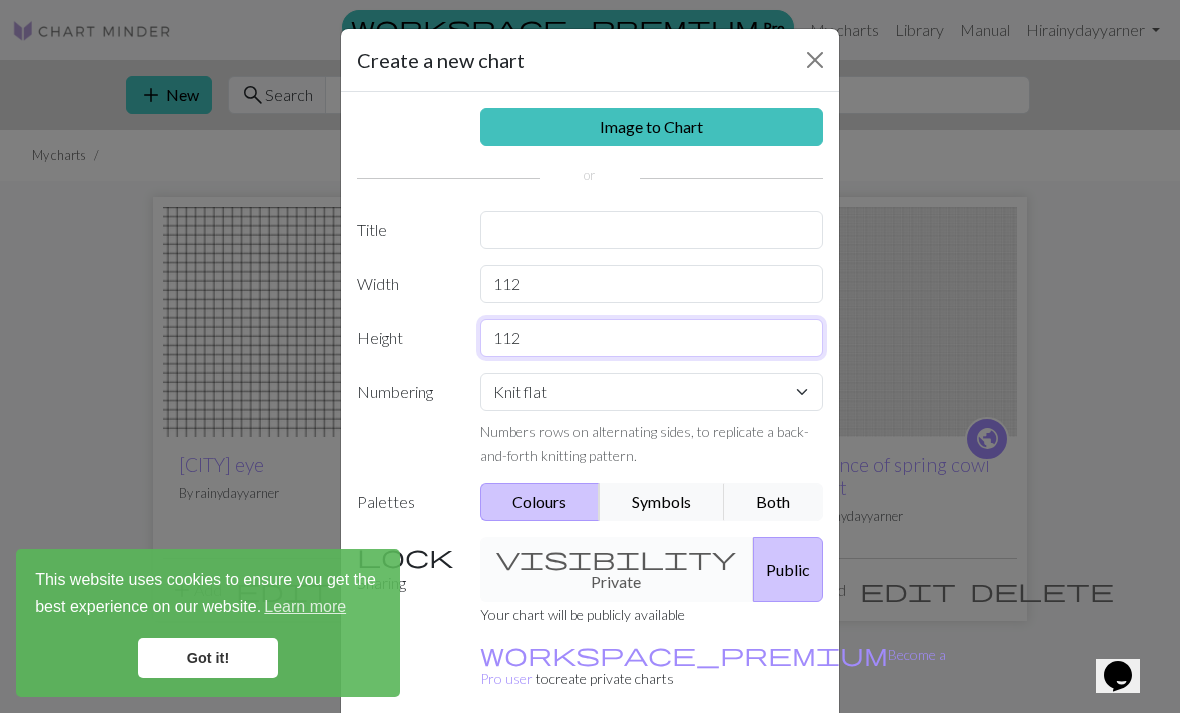 type on "112" 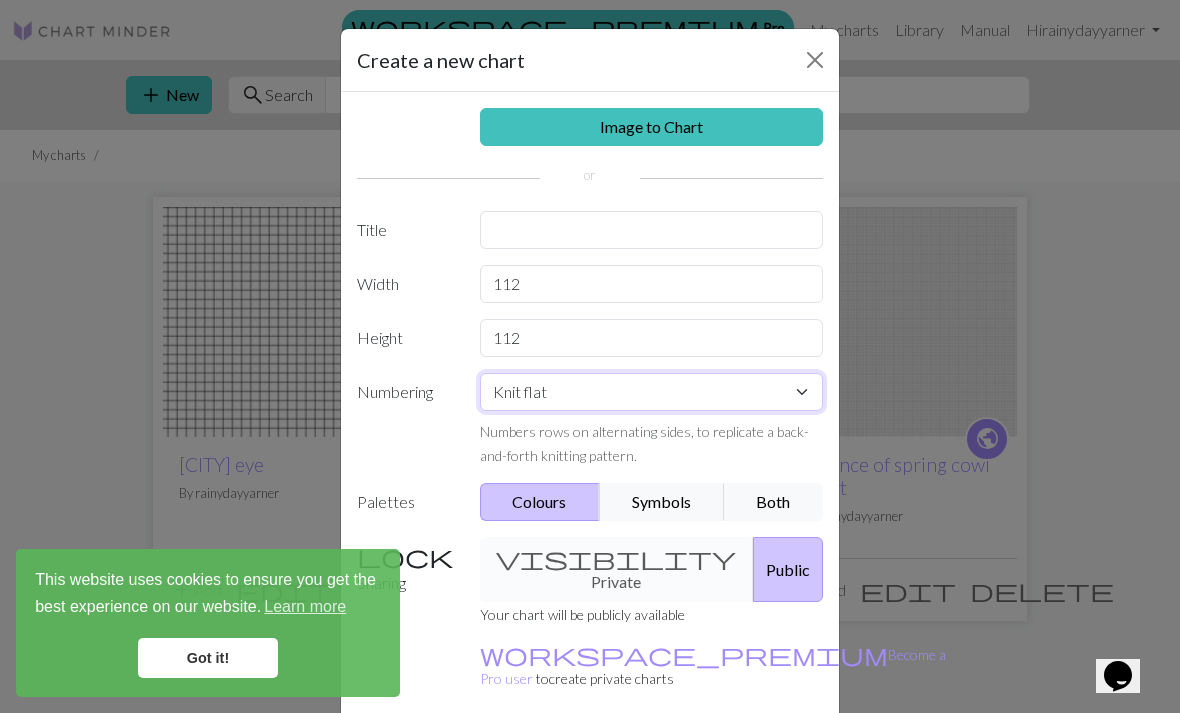 click on "Knit flat Knit in the round Lace knitting Cross stitch" at bounding box center (652, 392) 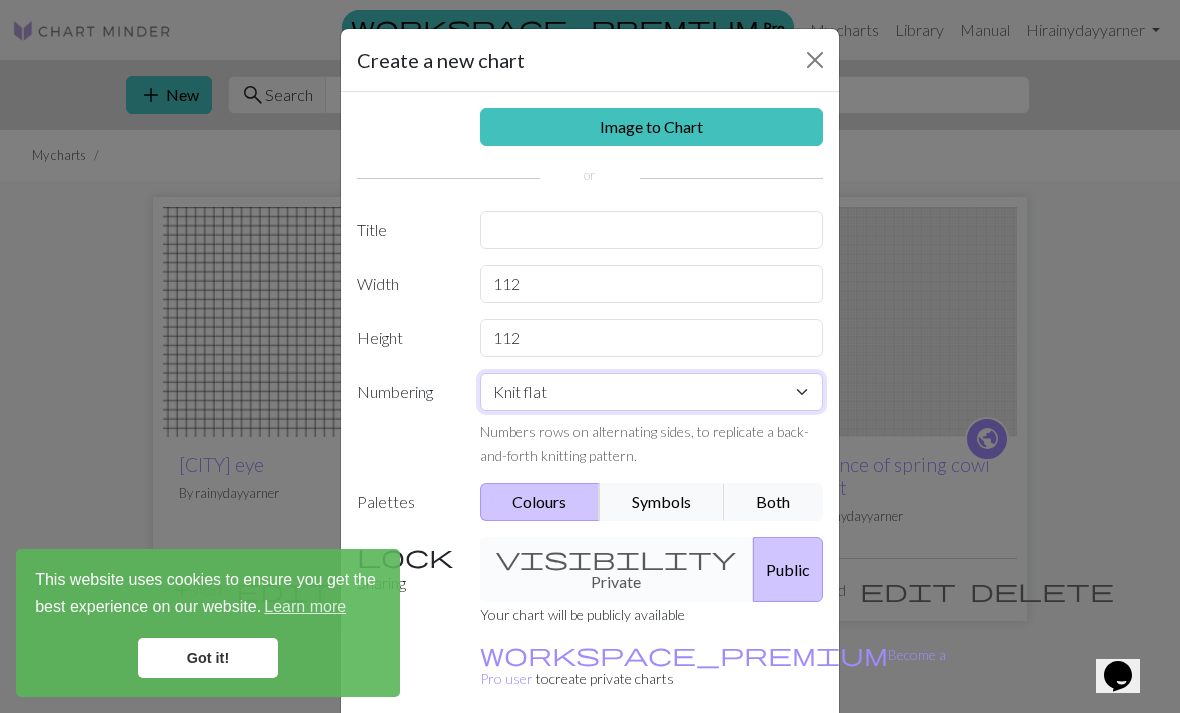 select on "crossstitch" 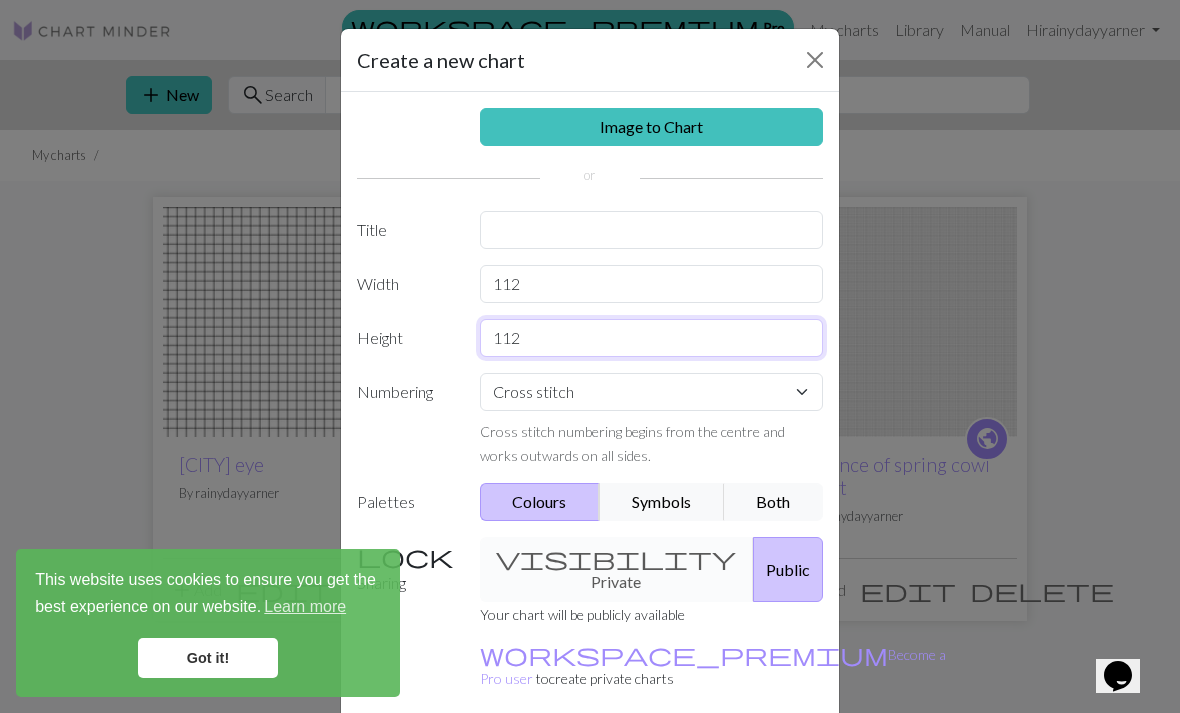 click on "112" at bounding box center [652, 338] 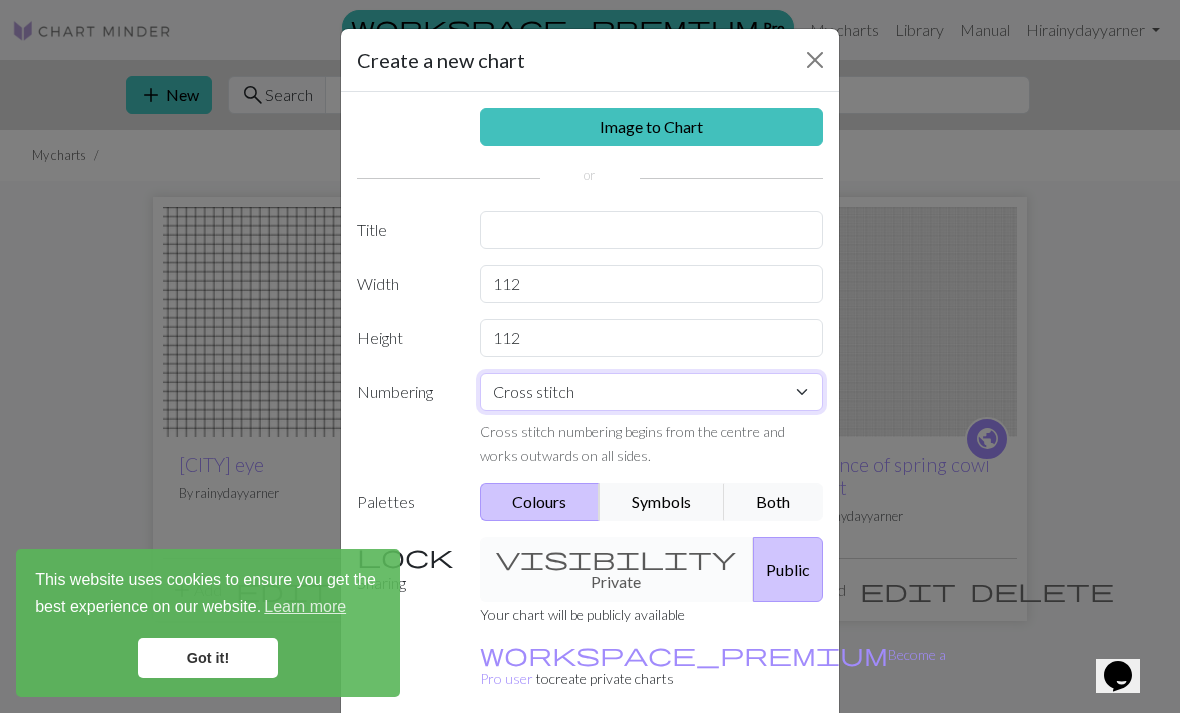click on "Knit flat Knit in the round Lace knitting Cross stitch" at bounding box center [652, 392] 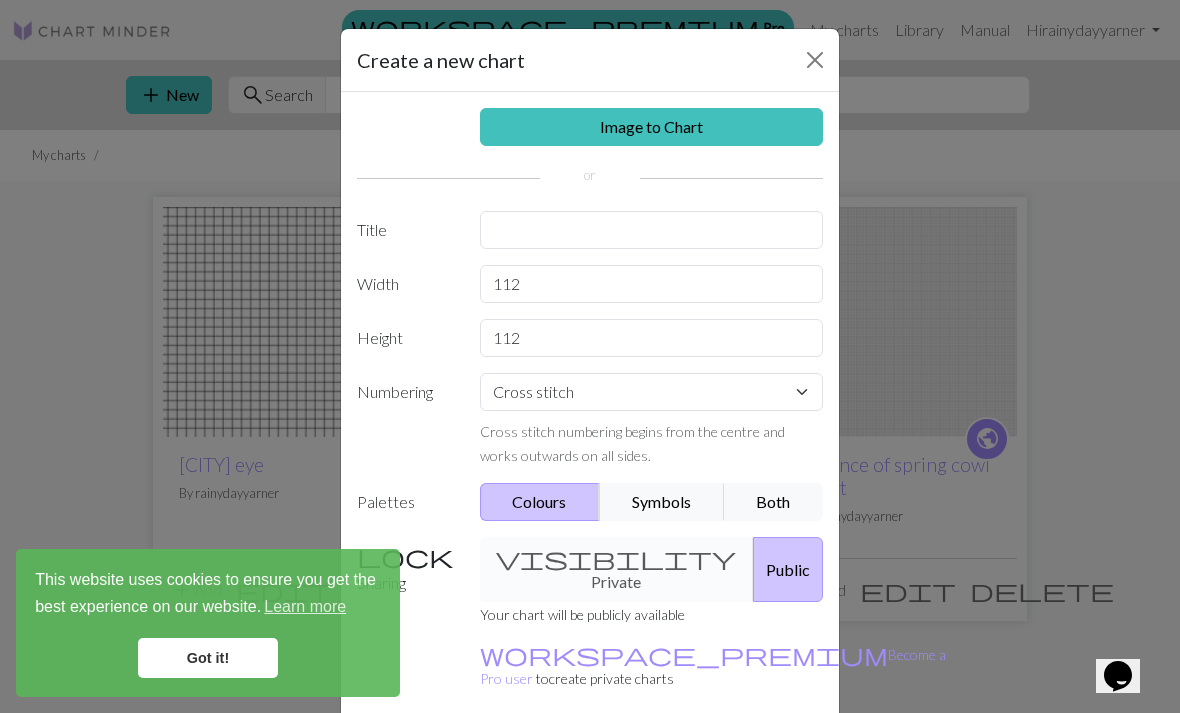 click on "visibility  Private Public" at bounding box center [652, 569] 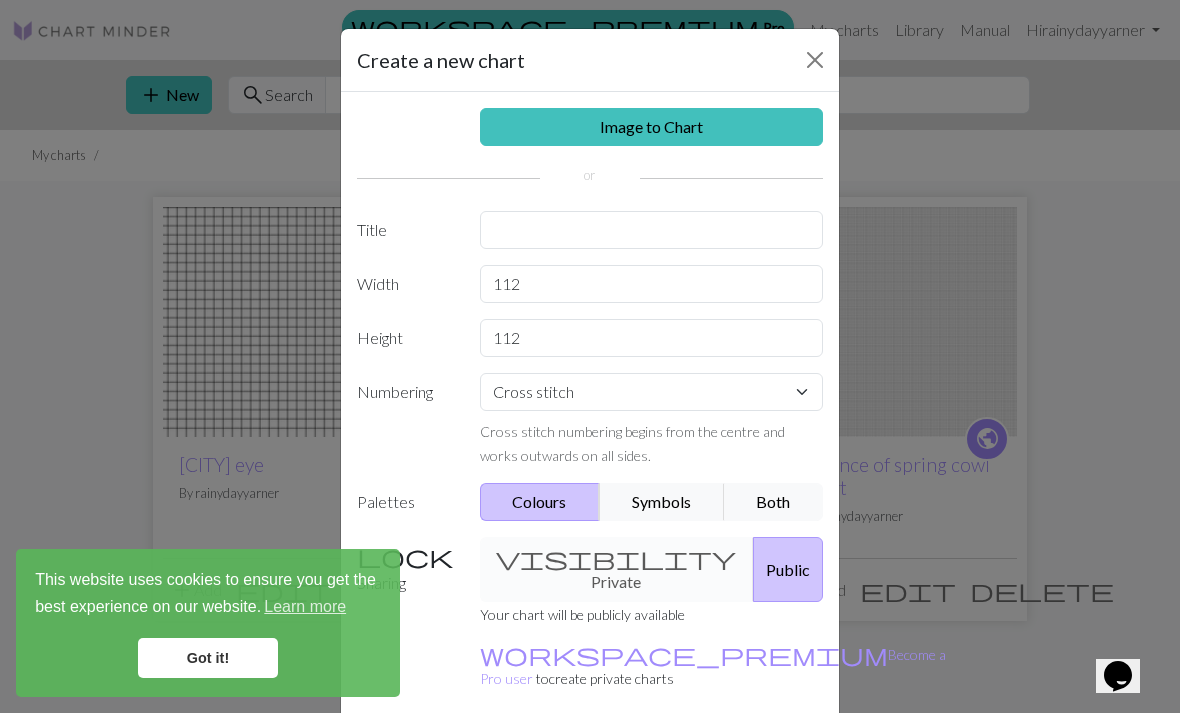 click on "visibility  Private Public" at bounding box center (652, 569) 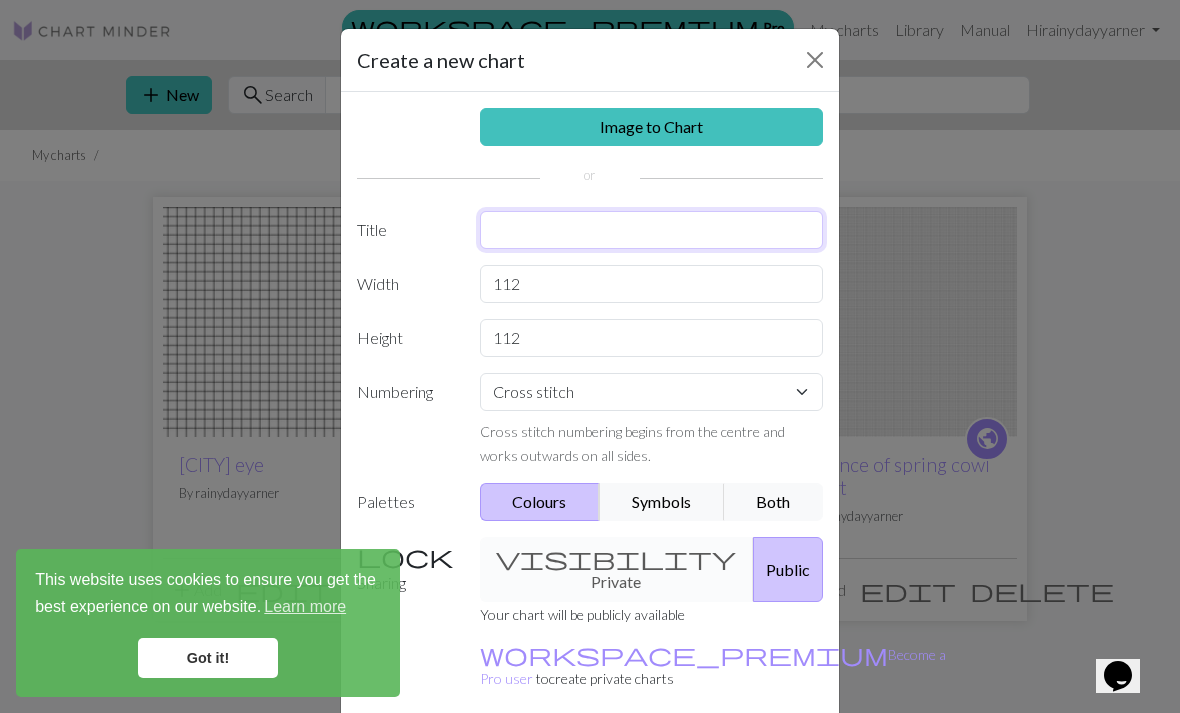 click at bounding box center [652, 230] 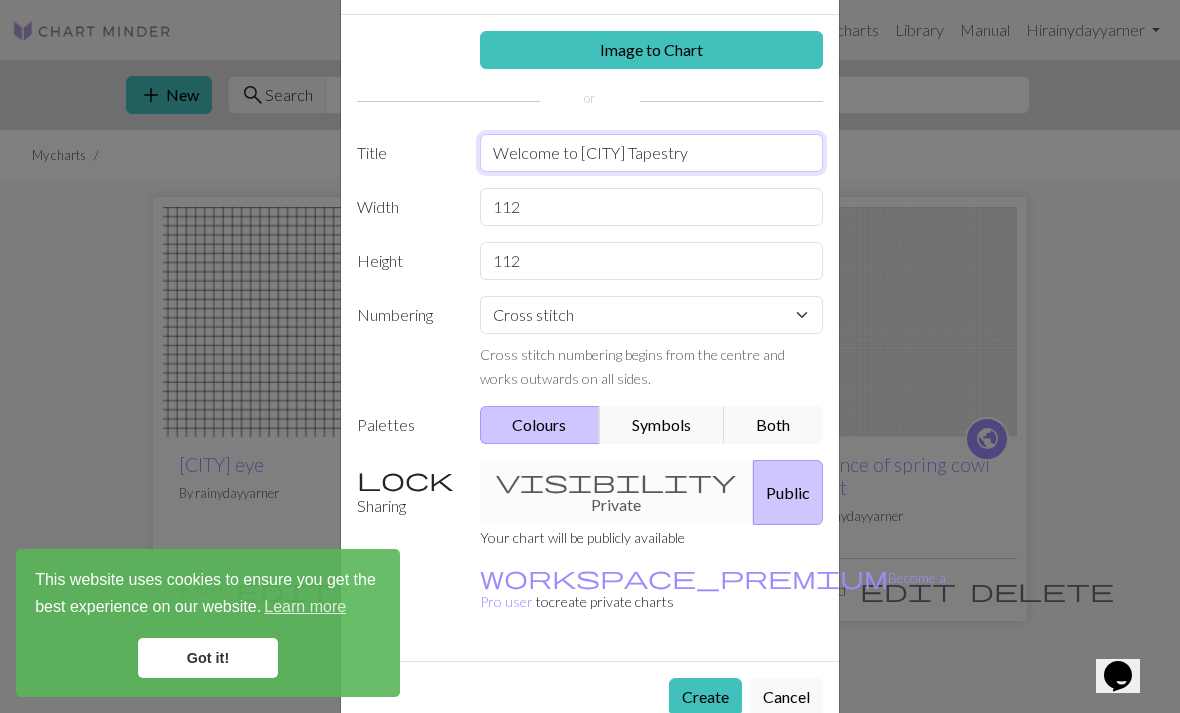 scroll, scrollTop: 76, scrollLeft: 0, axis: vertical 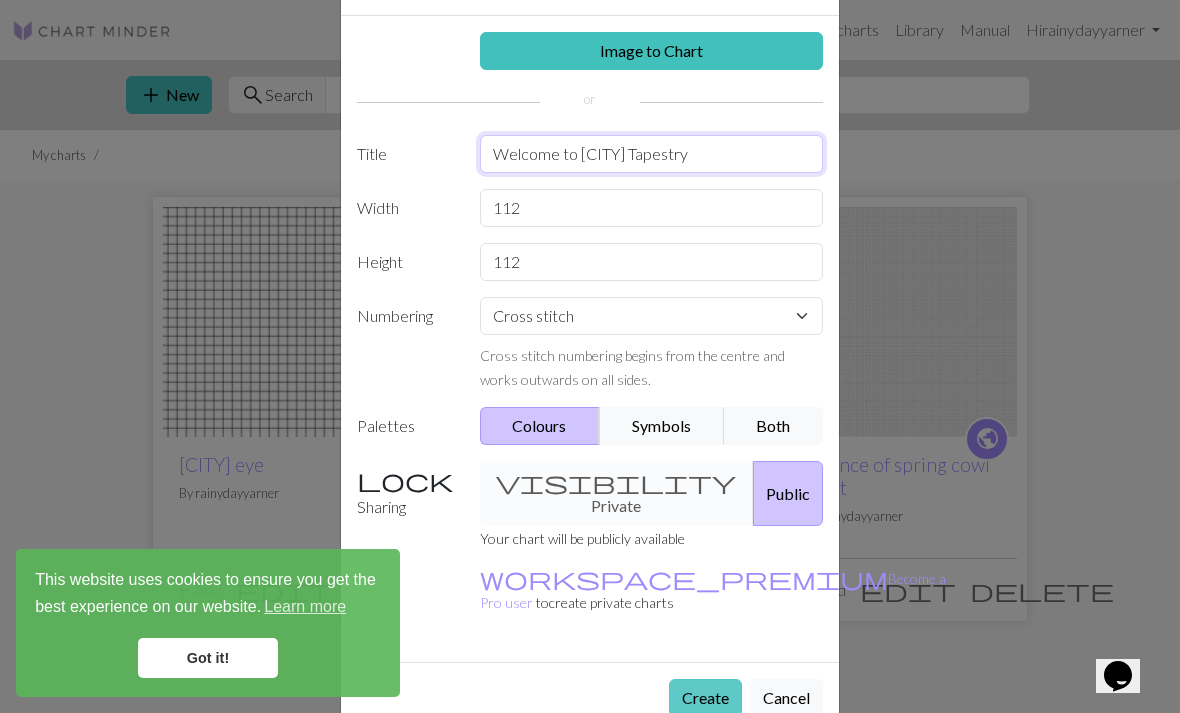 type on "Welcome to [CITY] Tapestry" 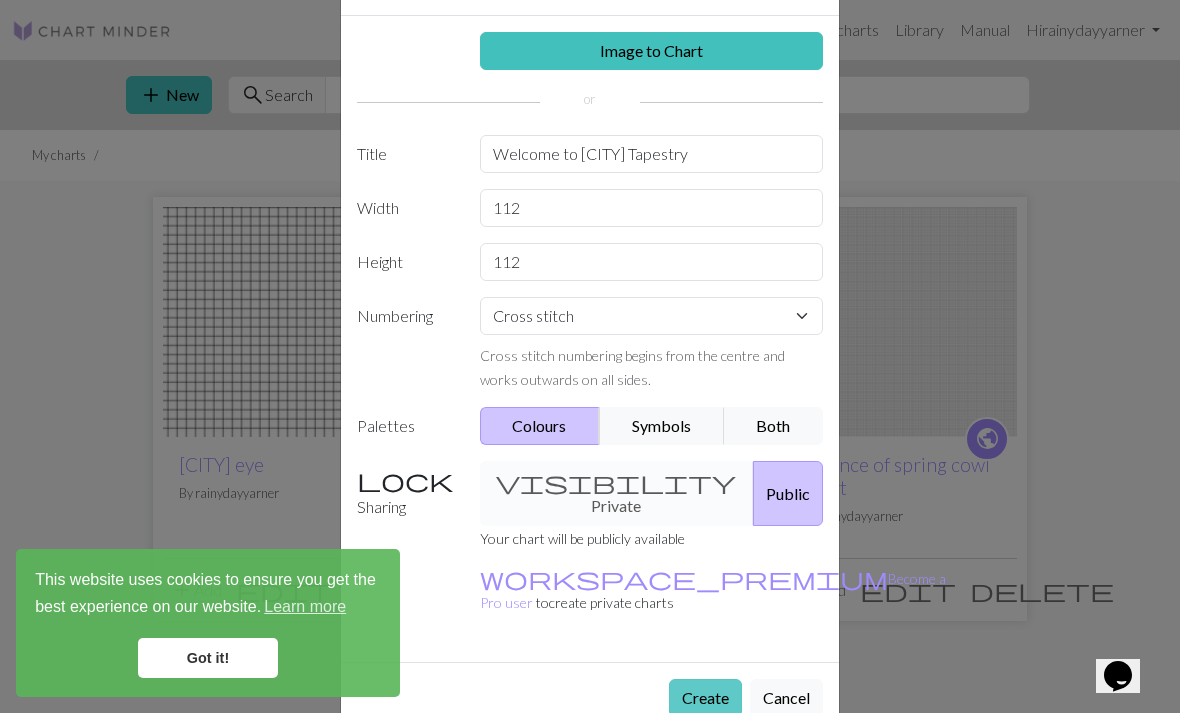 click on "Create" at bounding box center (705, 698) 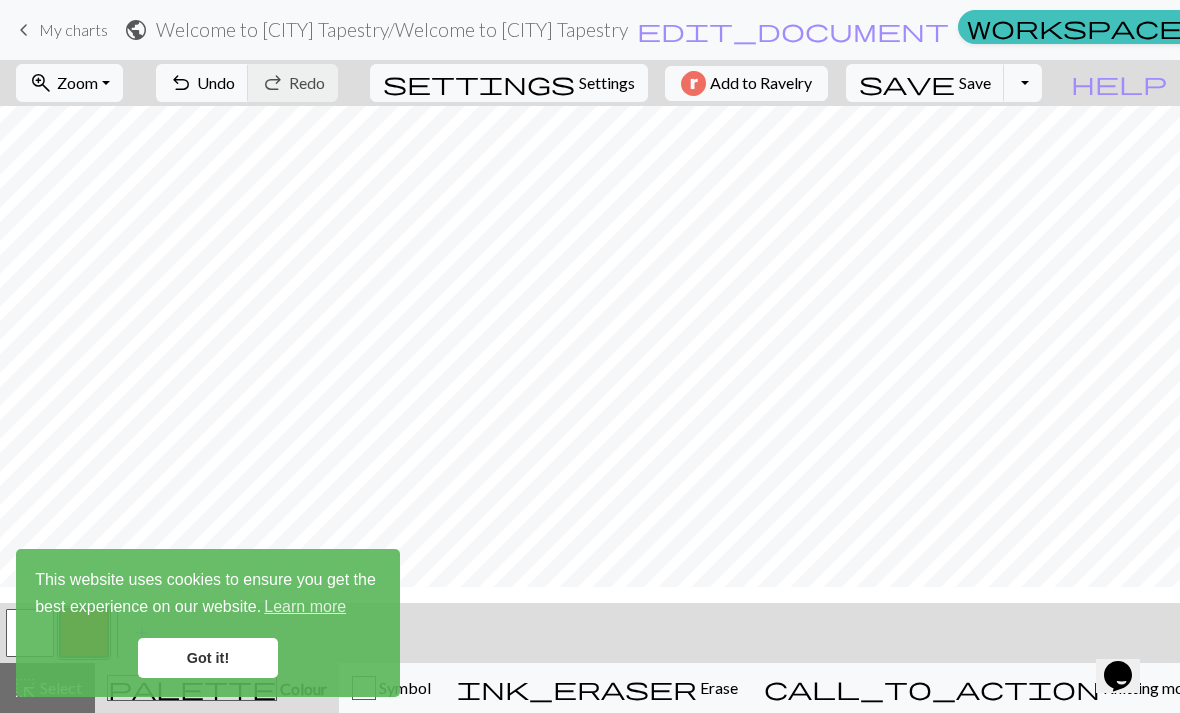 scroll, scrollTop: 677, scrollLeft: 390, axis: both 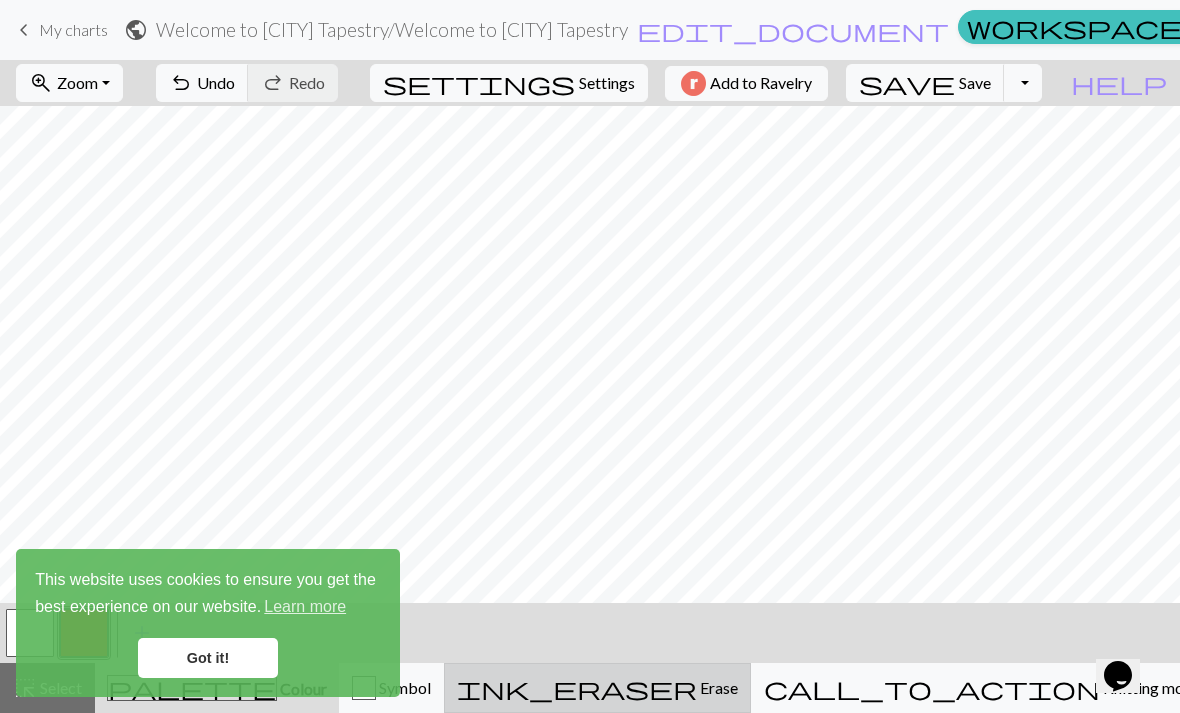click on "Erase" at bounding box center [717, 687] 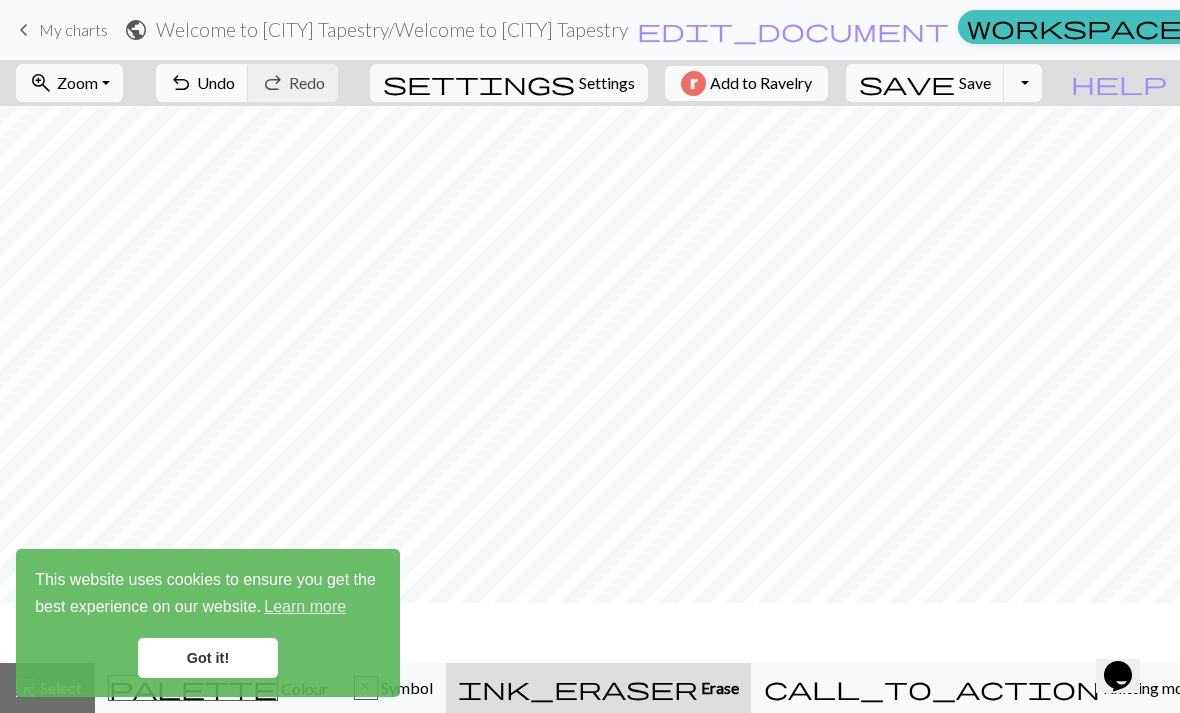 scroll, scrollTop: 633, scrollLeft: 390, axis: both 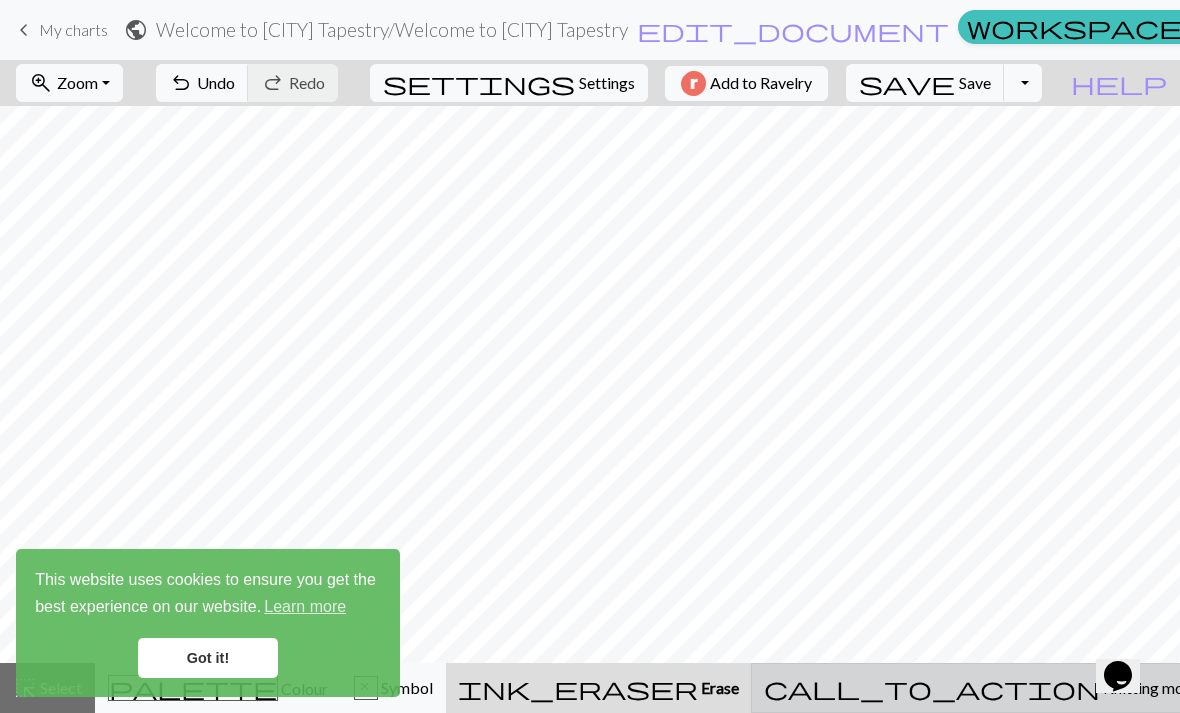 click on "call_to_action   Knitting mode   Knitting mode" at bounding box center (982, 688) 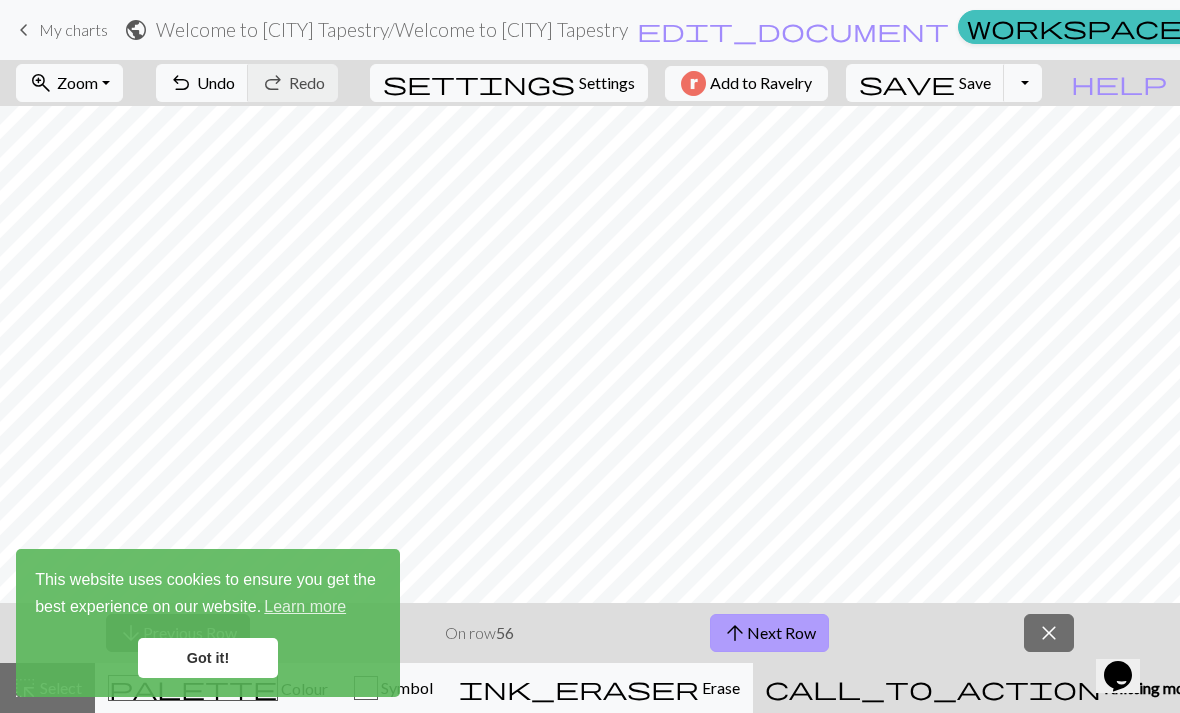 click on "arrow_upward  Next Row" at bounding box center (769, 633) 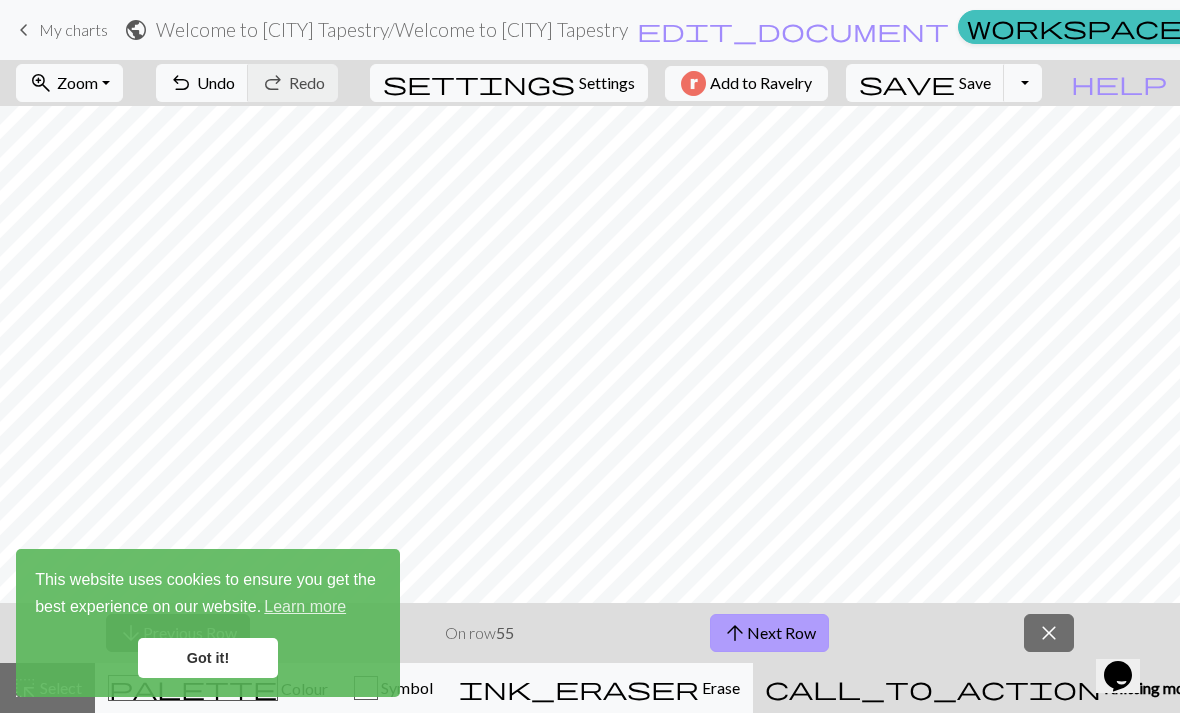 click on "arrow_upward  Next Row" at bounding box center [769, 633] 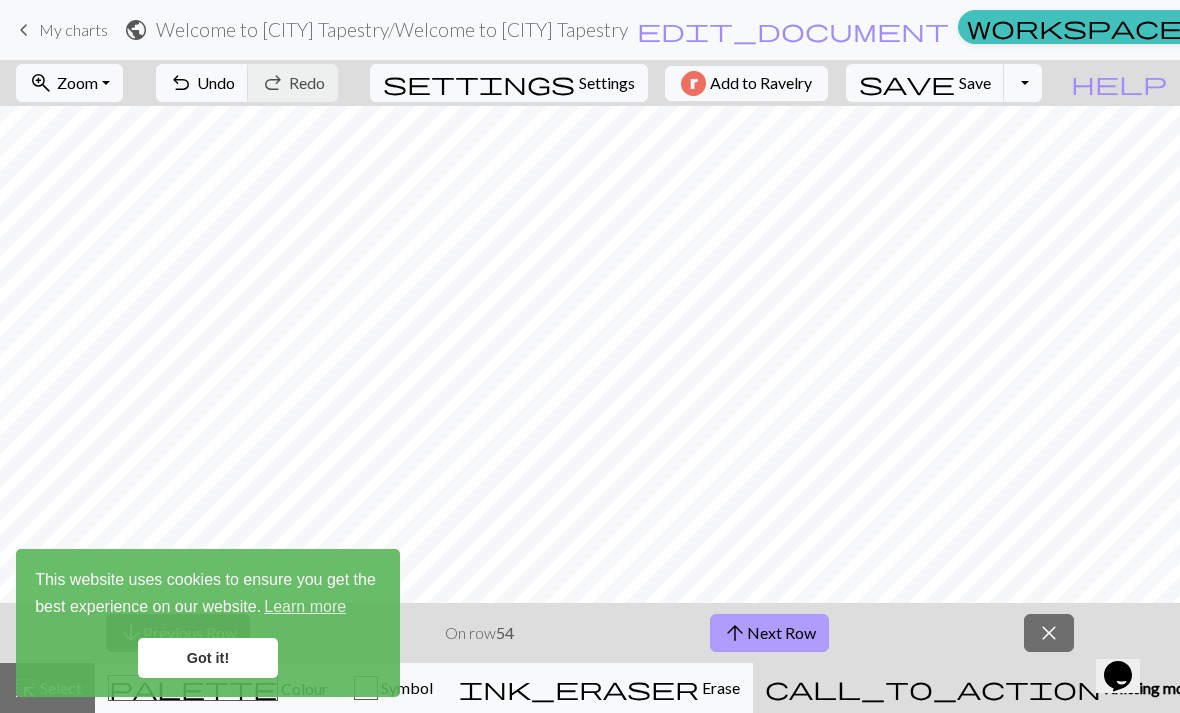 click on "arrow_upward  Next Row" at bounding box center [769, 633] 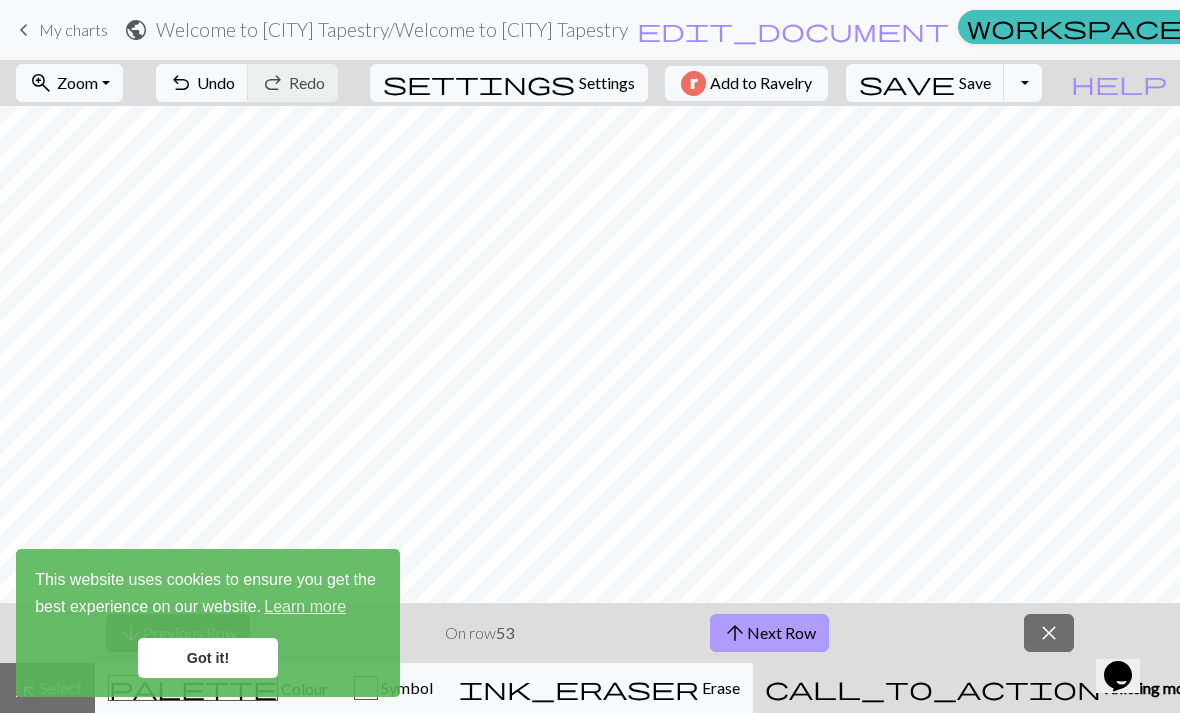 click on "arrow_upward  Next Row" at bounding box center (769, 633) 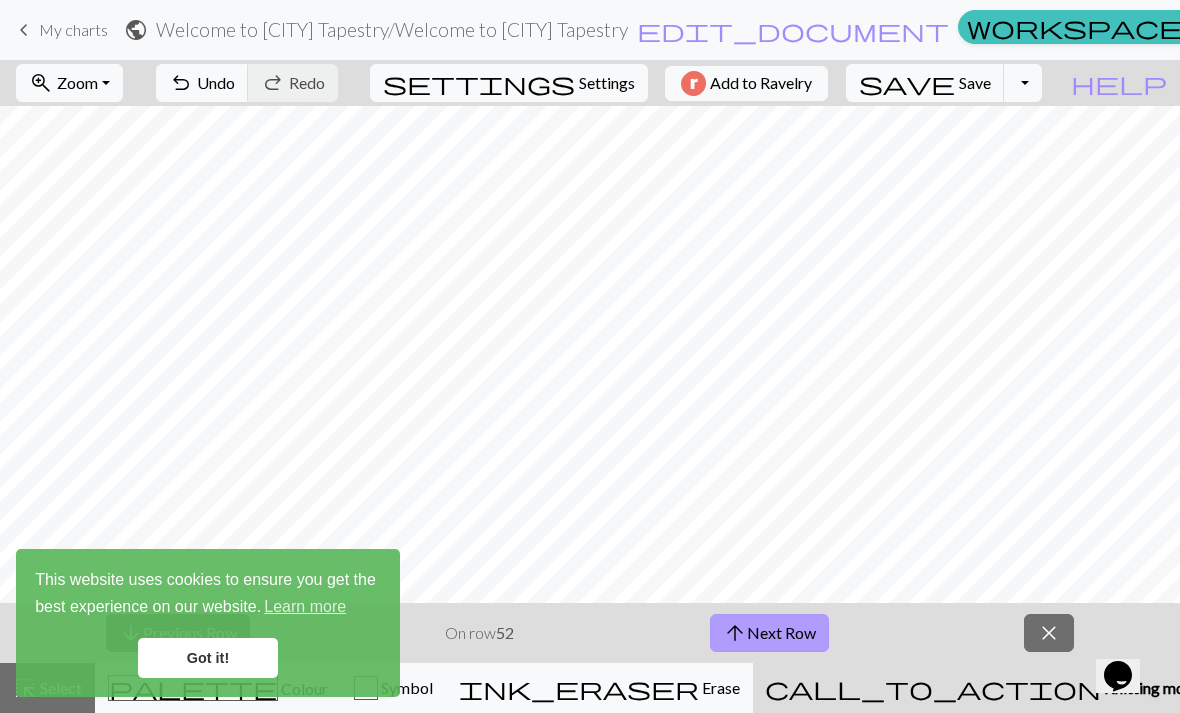 click on "arrow_upward  Next Row" at bounding box center [769, 633] 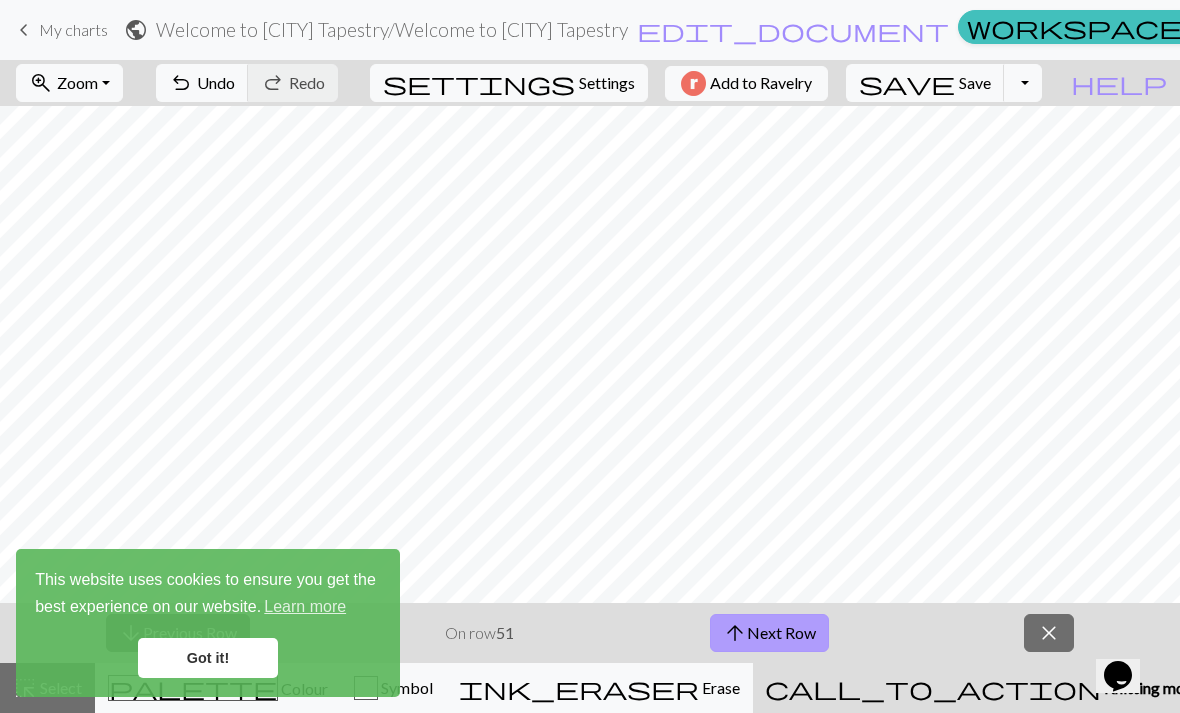 click on "arrow_upward  Next Row" at bounding box center [769, 633] 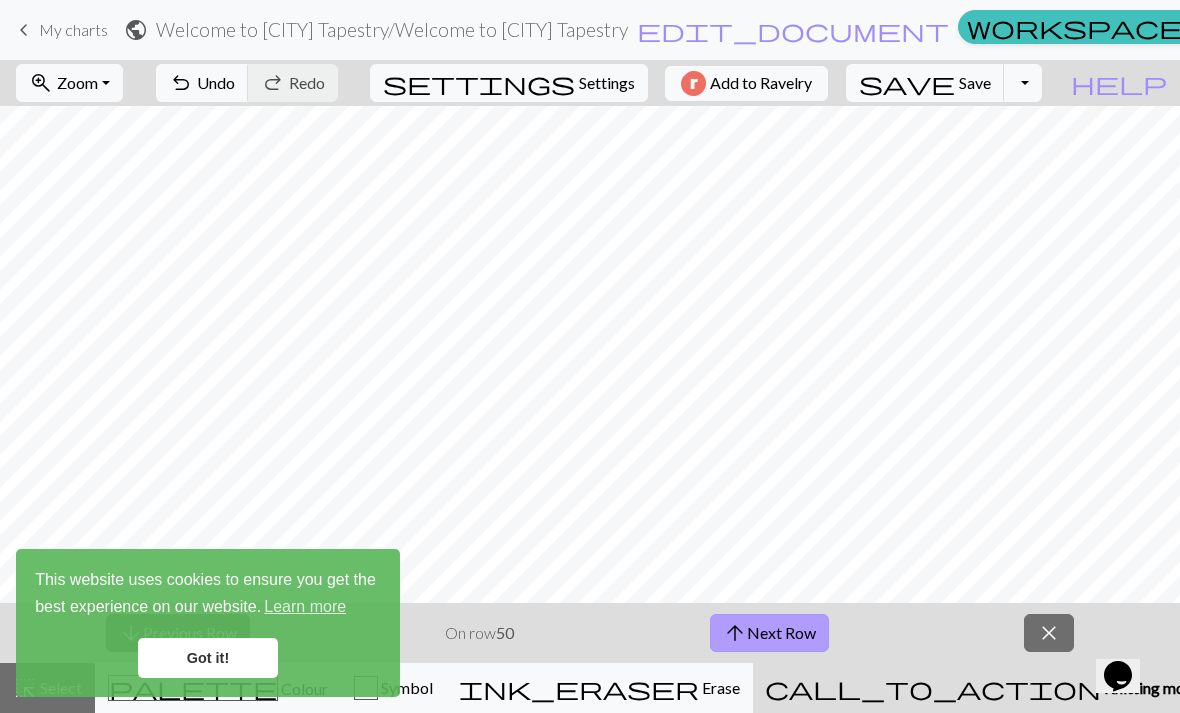click on "arrow_upward  Next Row" at bounding box center (769, 633) 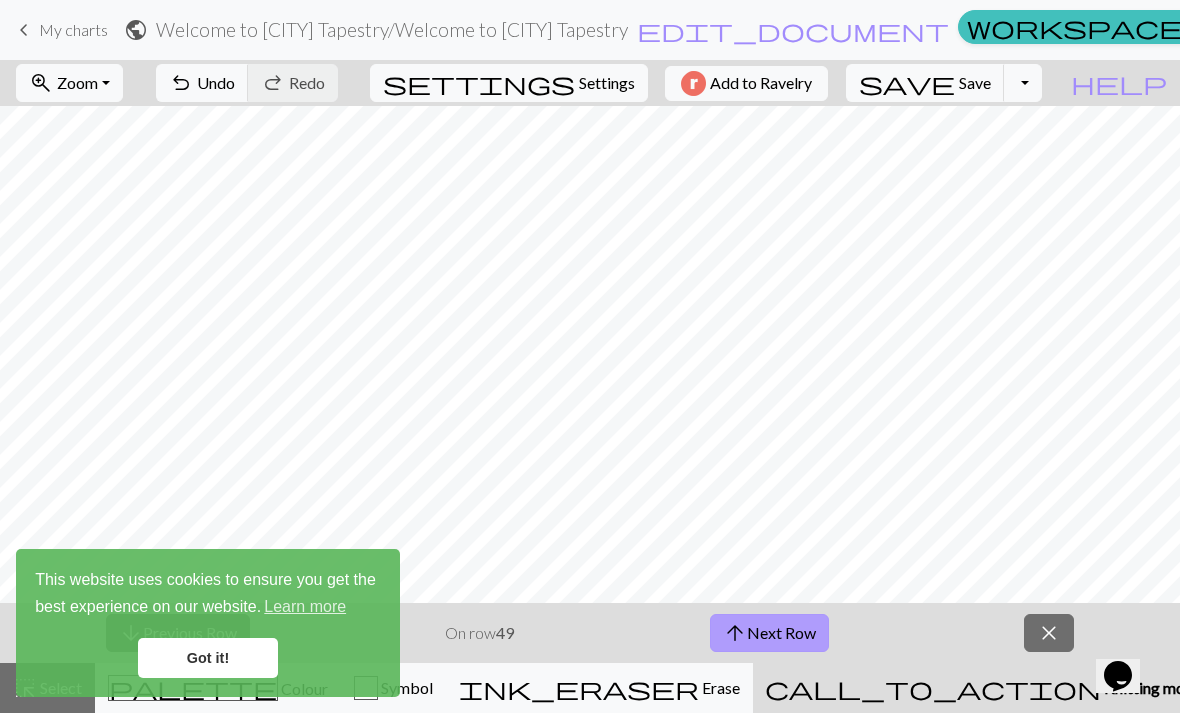 click on "arrow_upward  Next Row" at bounding box center (769, 633) 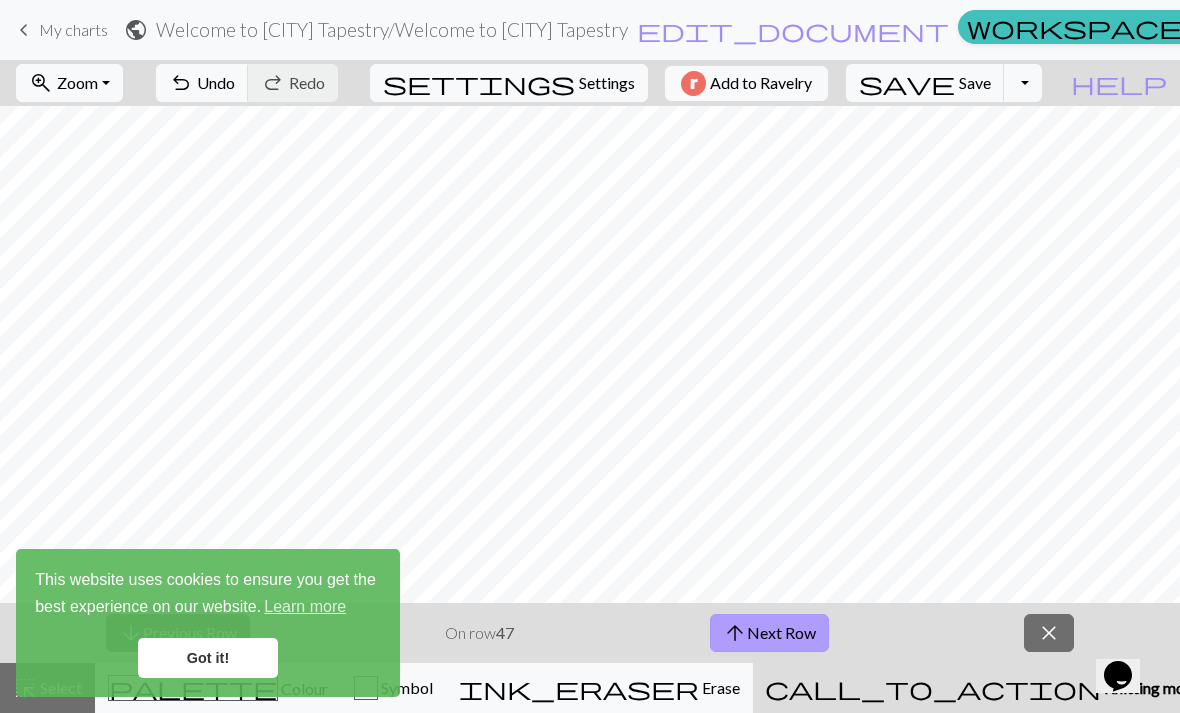 click on "arrow_upward  Next Row" at bounding box center [769, 633] 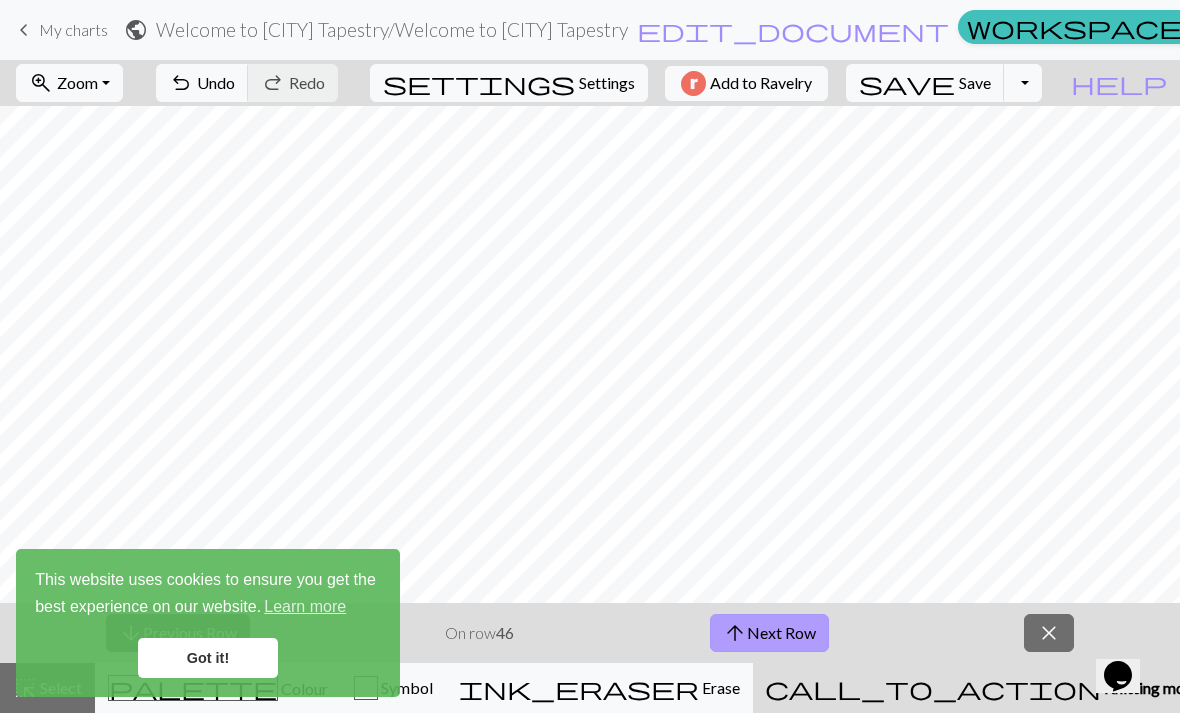 click on "arrow_upward  Next Row" at bounding box center [769, 633] 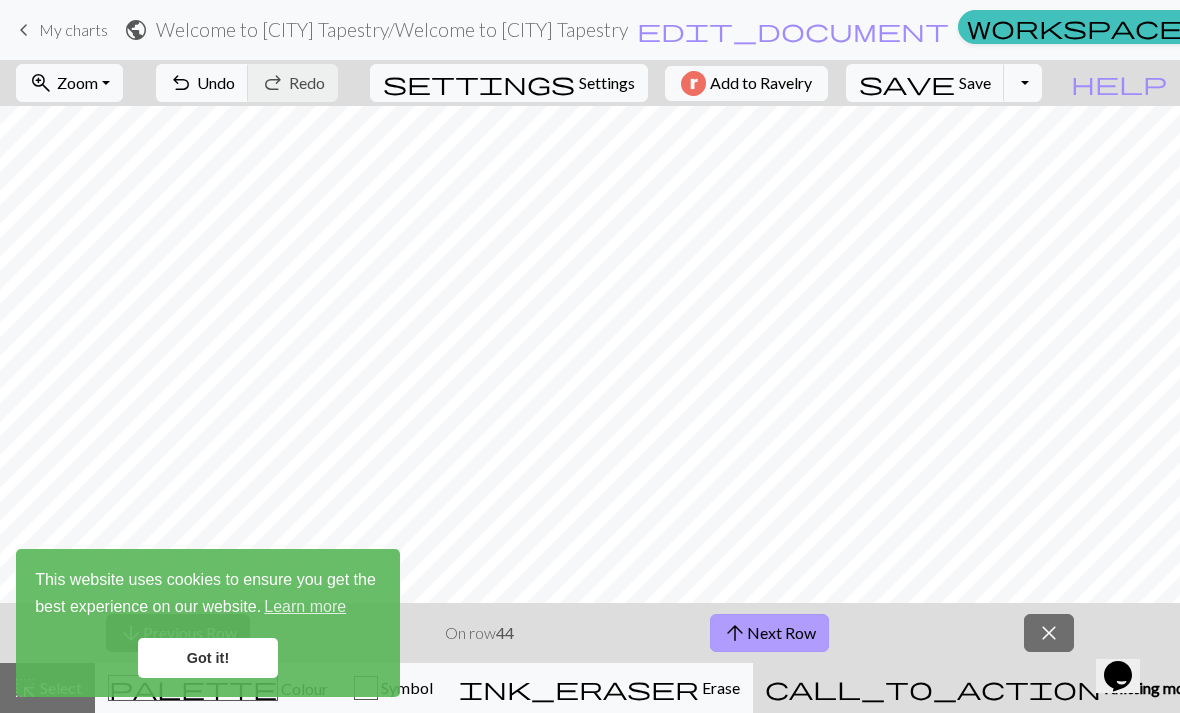 click on "arrow_upward  Next Row" at bounding box center [769, 633] 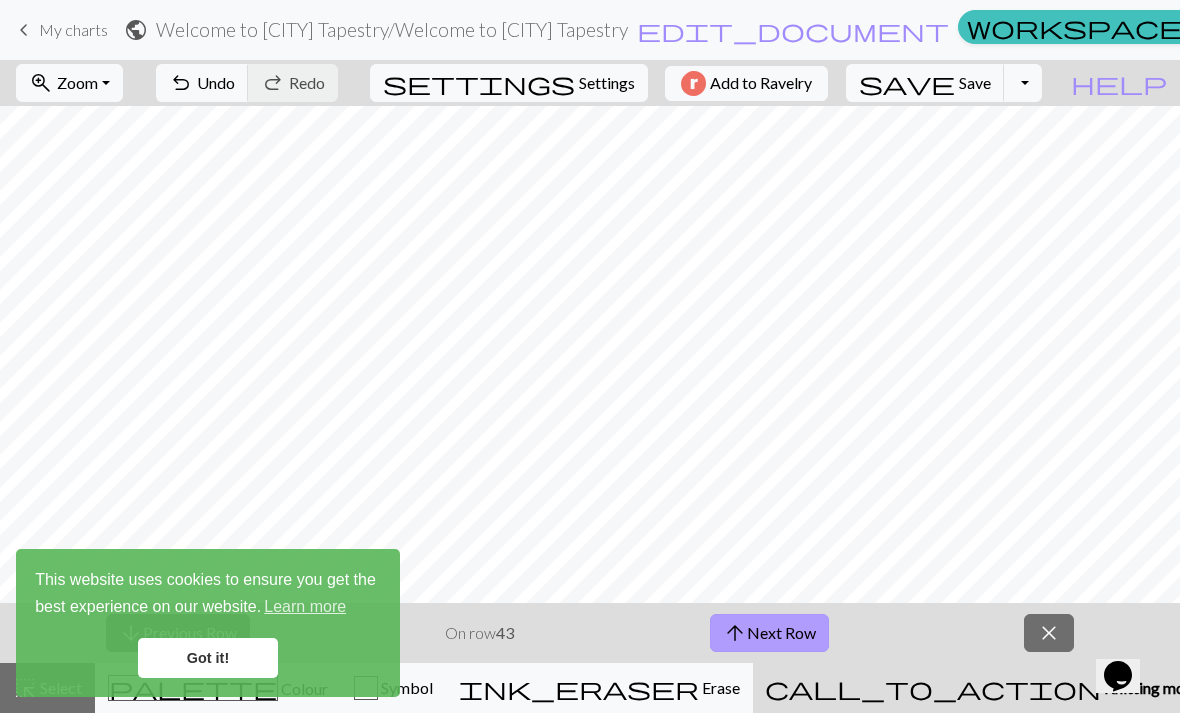 click on "arrow_upward  Next Row" at bounding box center [769, 633] 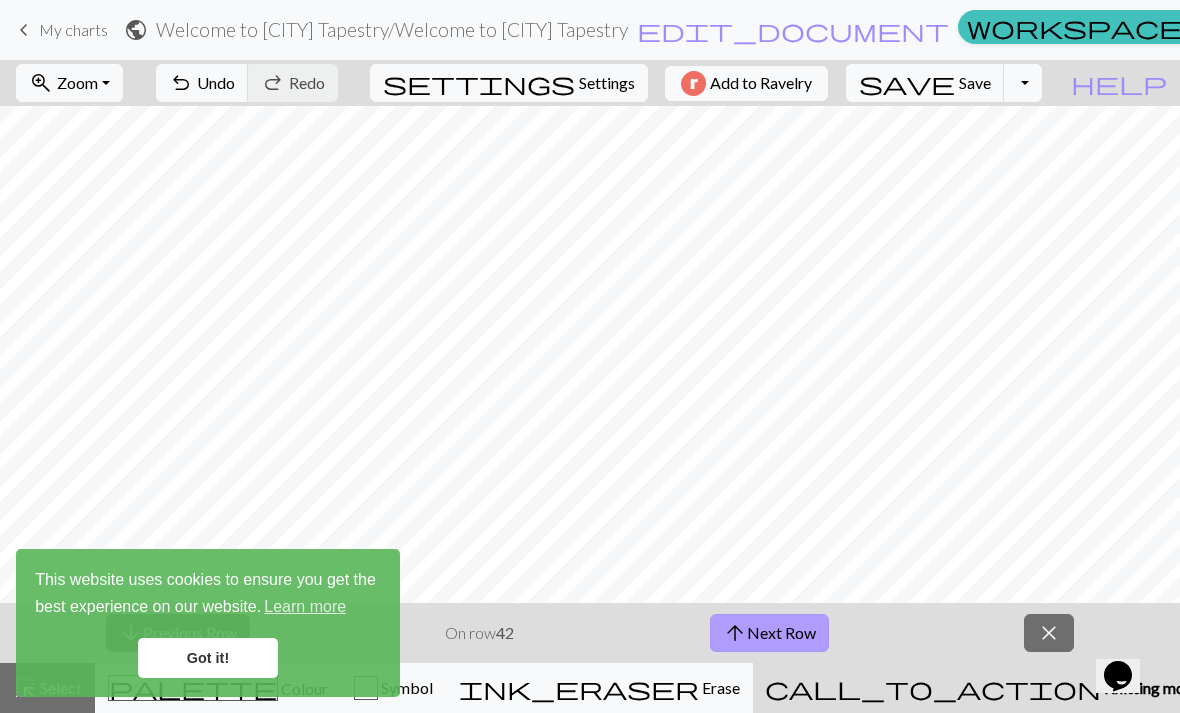 click on "arrow_upward  Next Row" at bounding box center (769, 633) 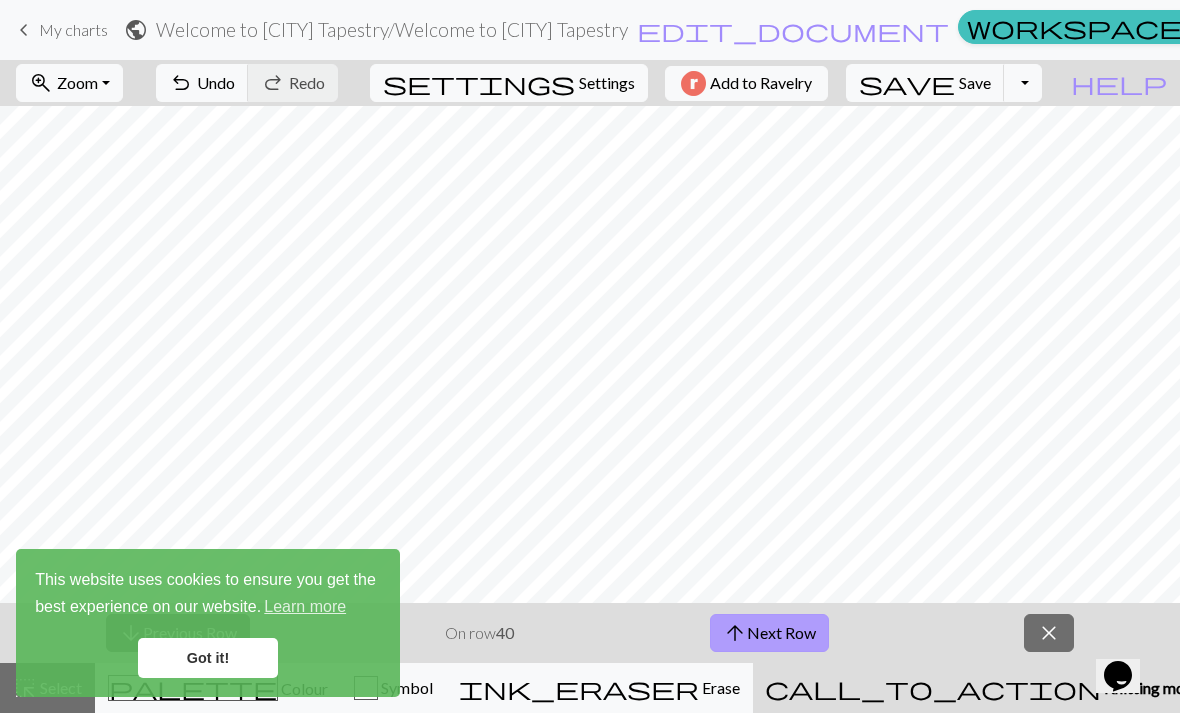click on "arrow_upward  Next Row" at bounding box center (769, 633) 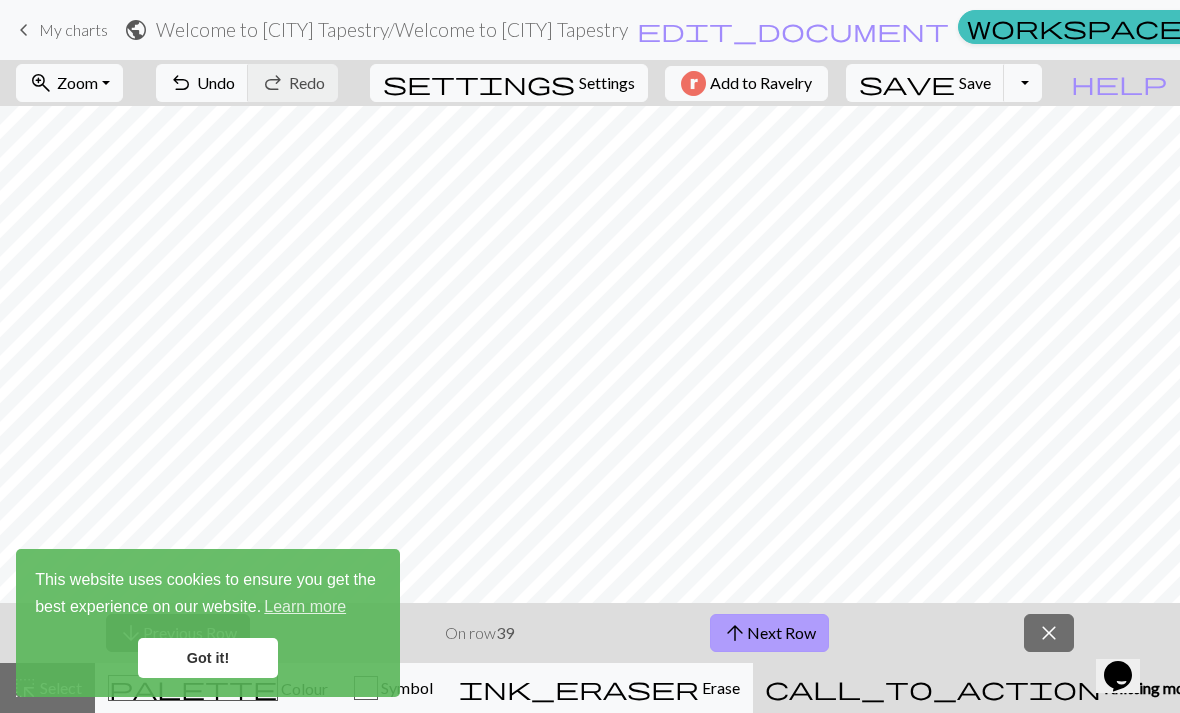click on "arrow_upward  Next Row" at bounding box center [769, 633] 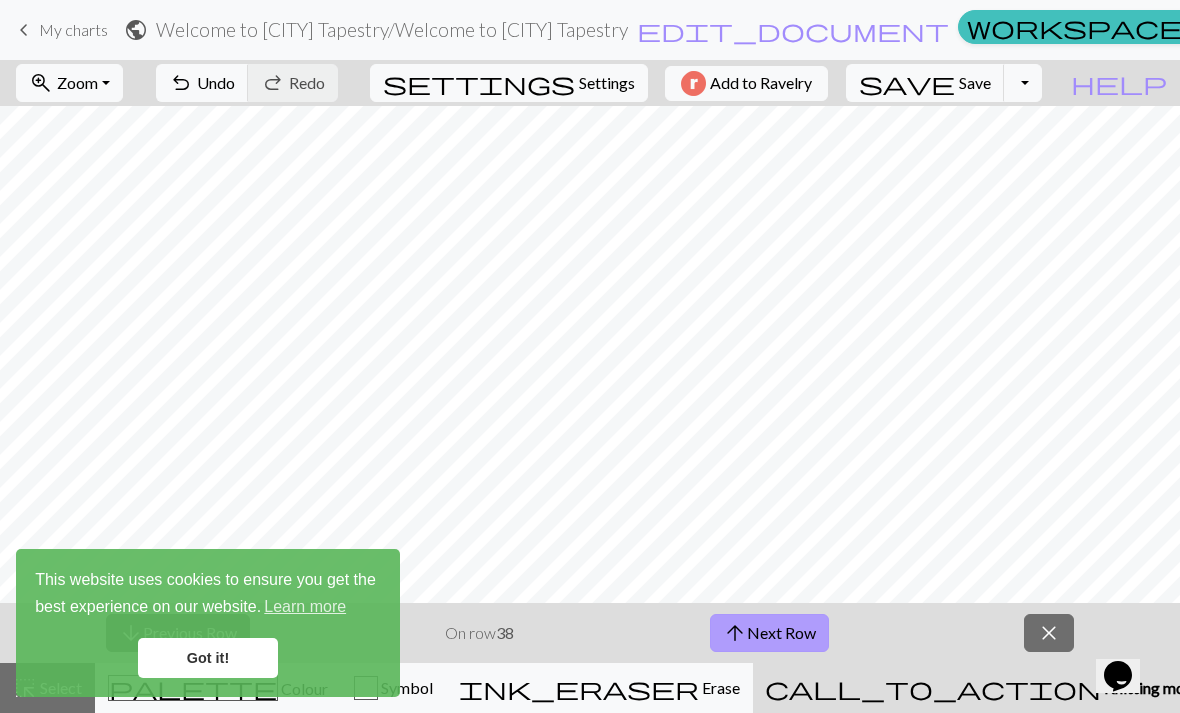 click on "arrow_upward  Next Row" at bounding box center (769, 633) 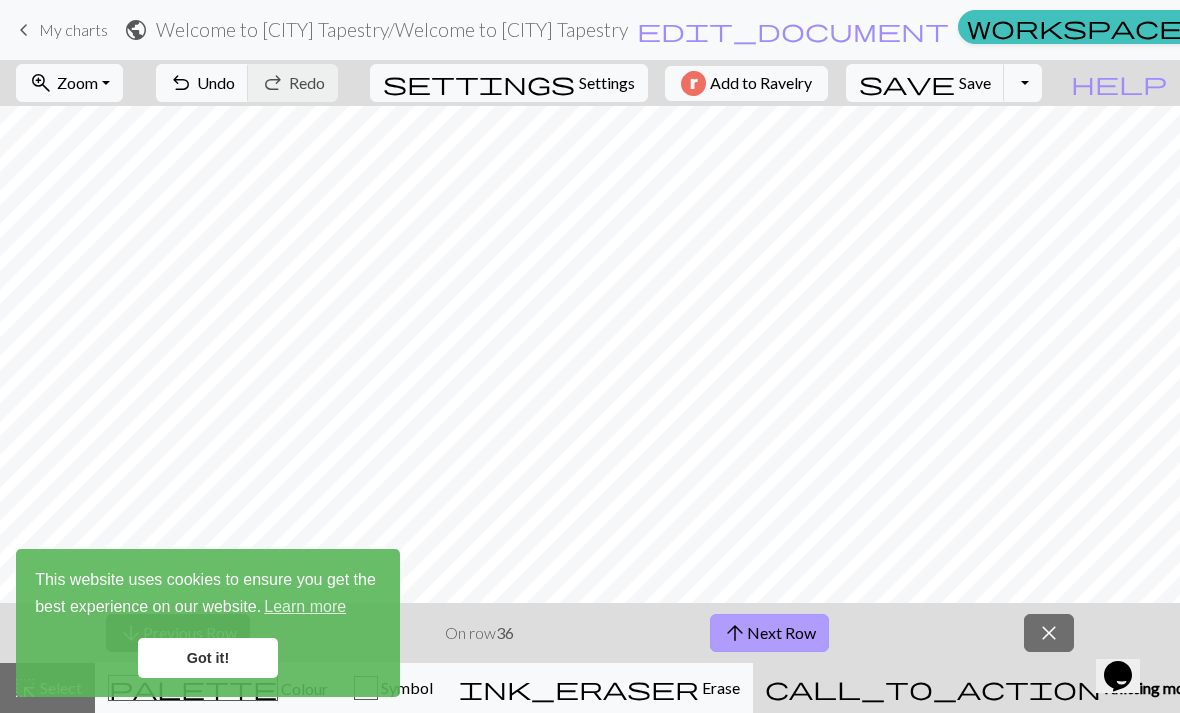 click on "arrow_upward  Next Row" at bounding box center (769, 633) 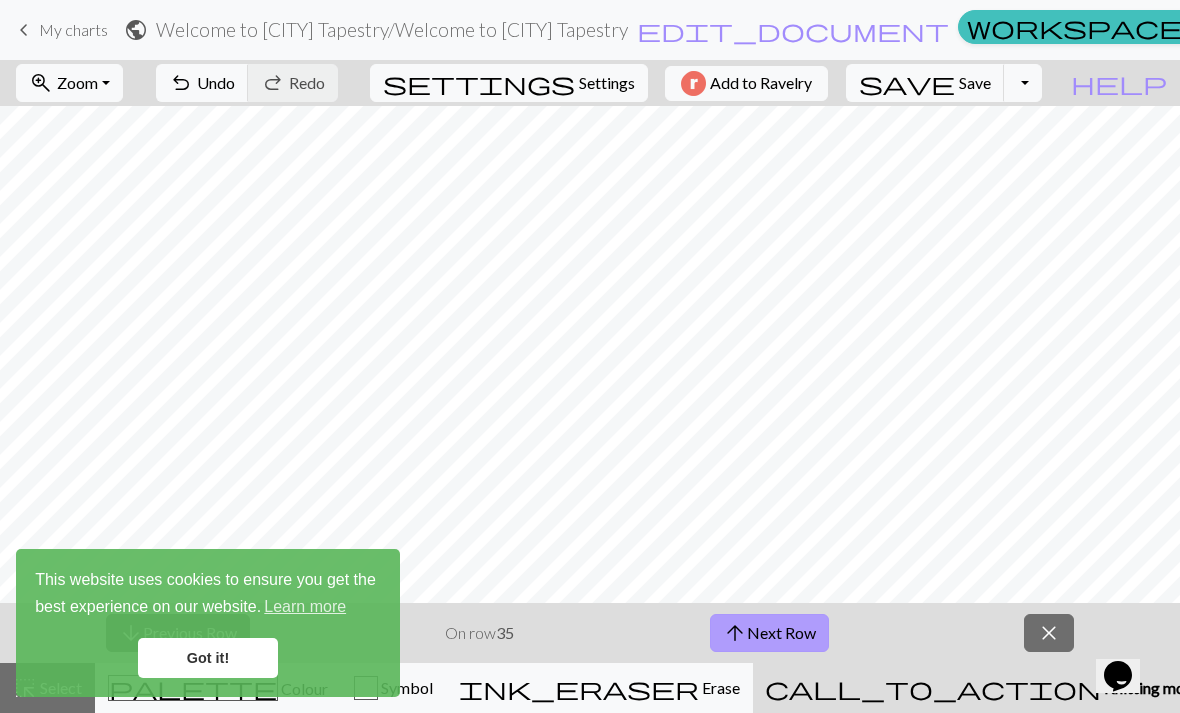 click on "arrow_upward  Next Row" at bounding box center [769, 633] 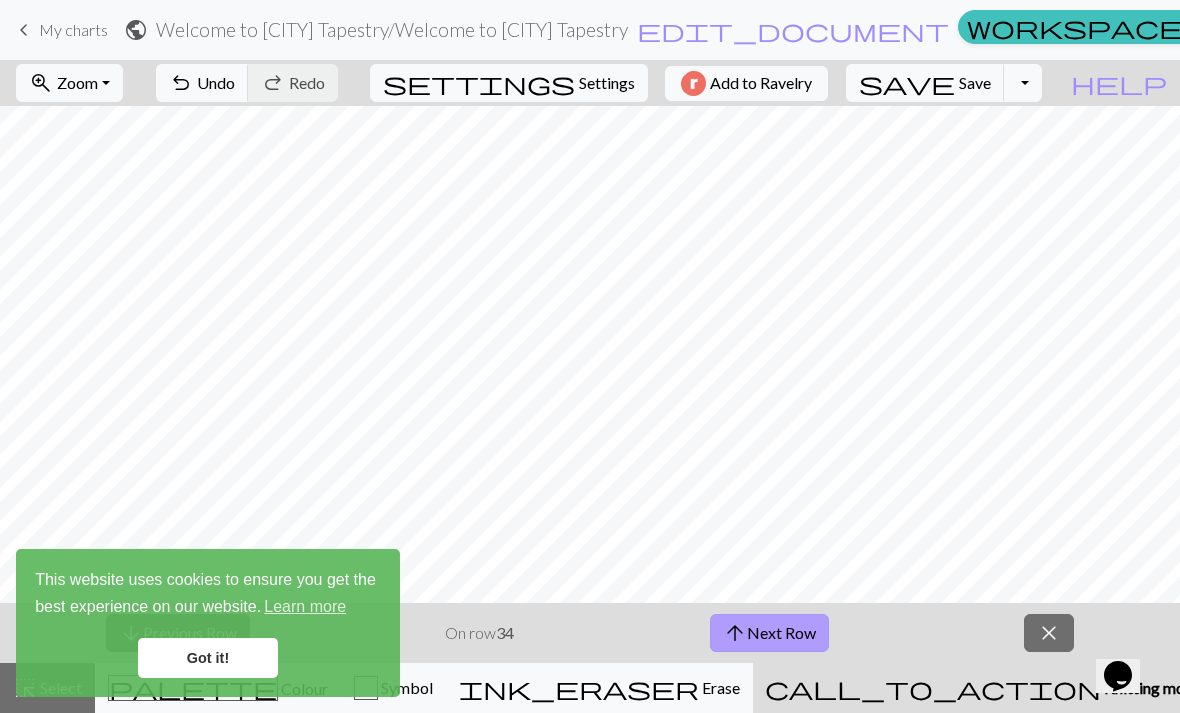 click on "arrow_upward  Next Row" at bounding box center (769, 633) 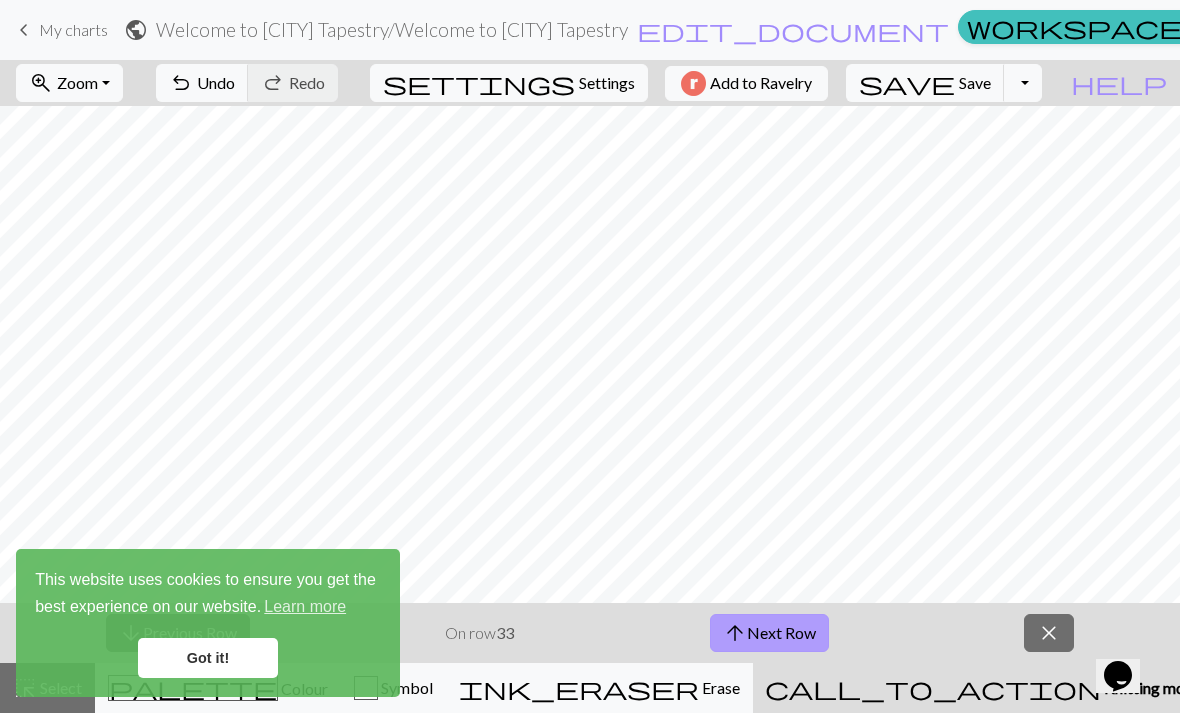 click on "arrow_upward  Next Row" at bounding box center [769, 633] 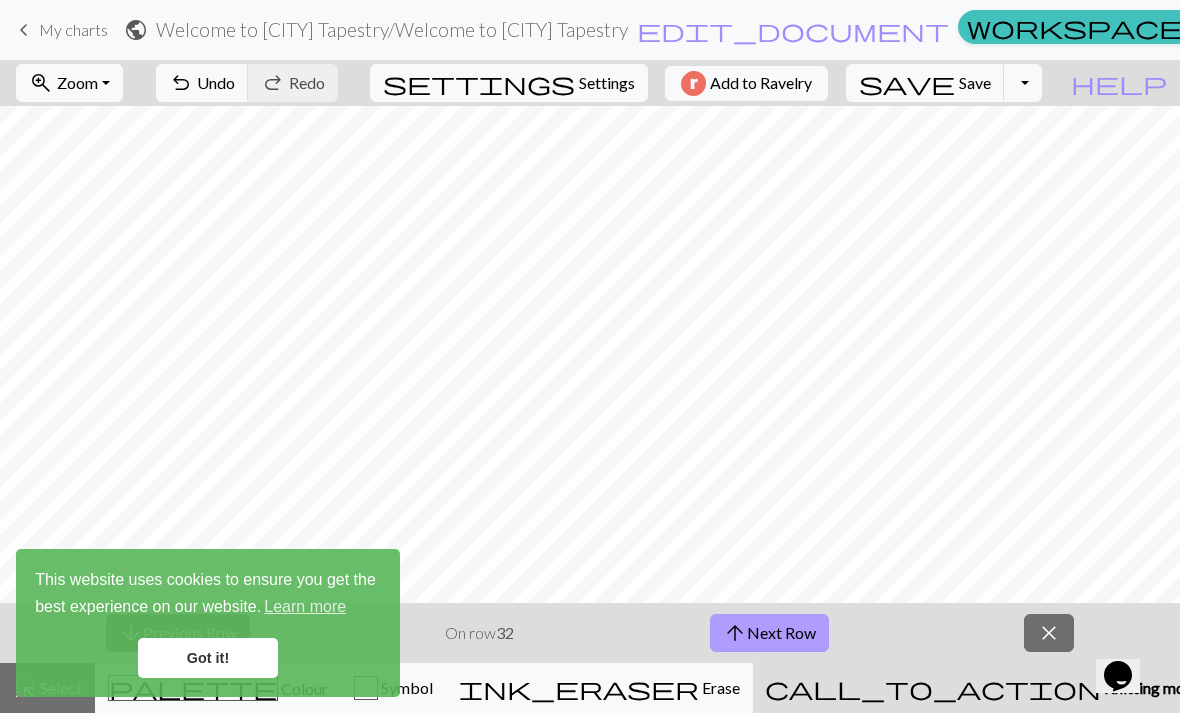click on "arrow_upward  Next Row" at bounding box center [769, 633] 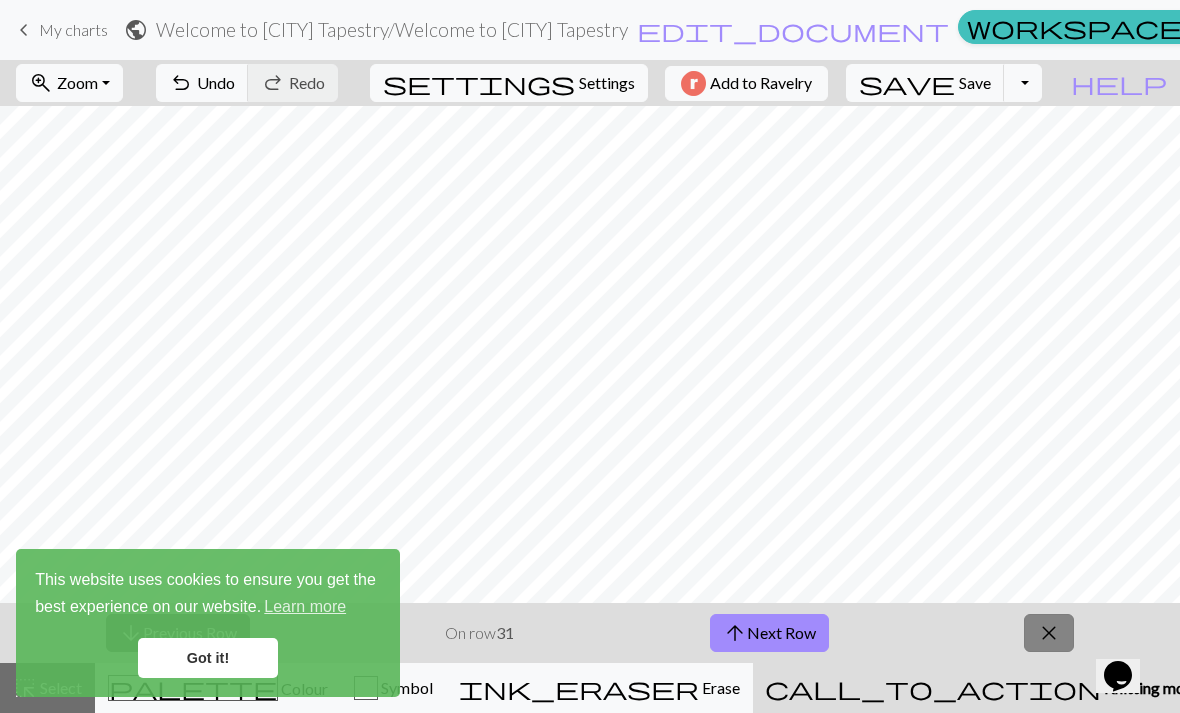 click on "close" at bounding box center [1049, 633] 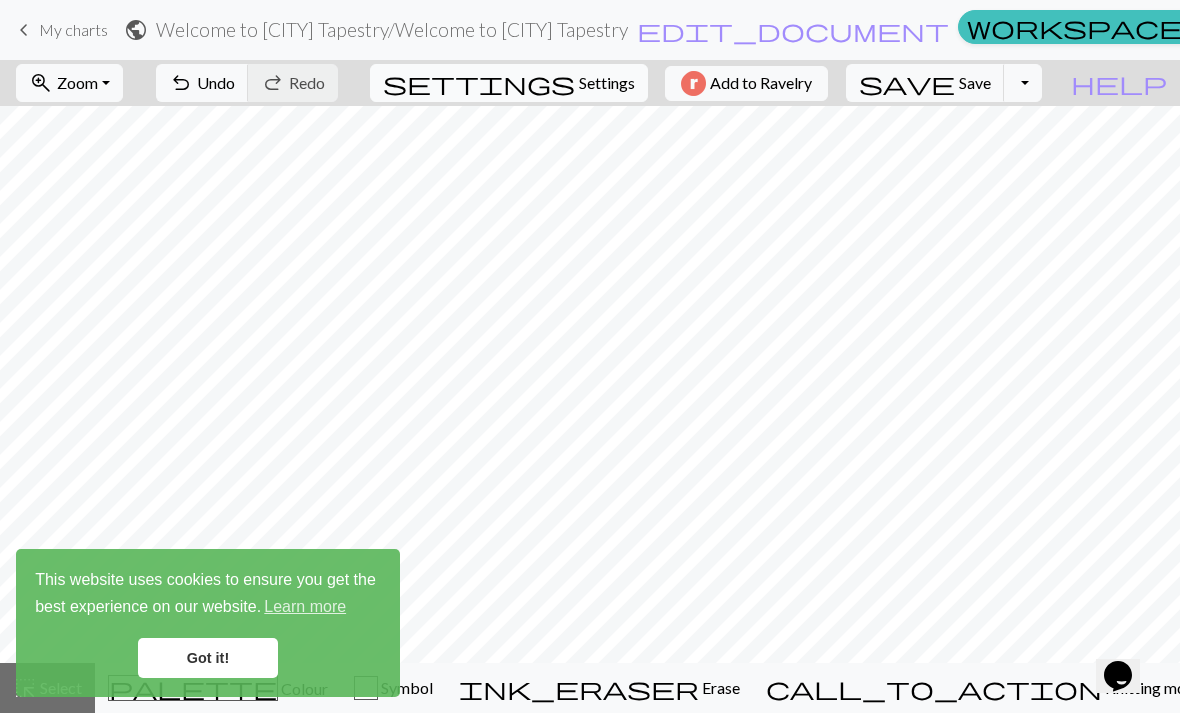 click on "Settings" at bounding box center [607, 83] 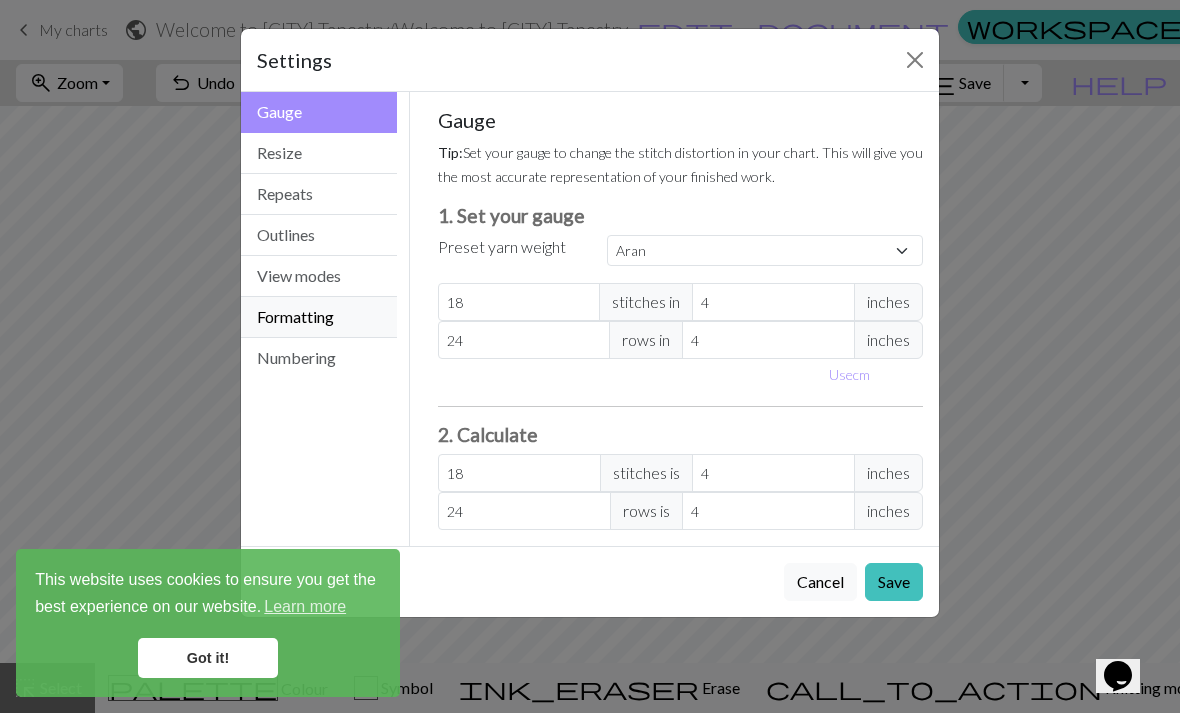 click on "Formatting" at bounding box center [319, 317] 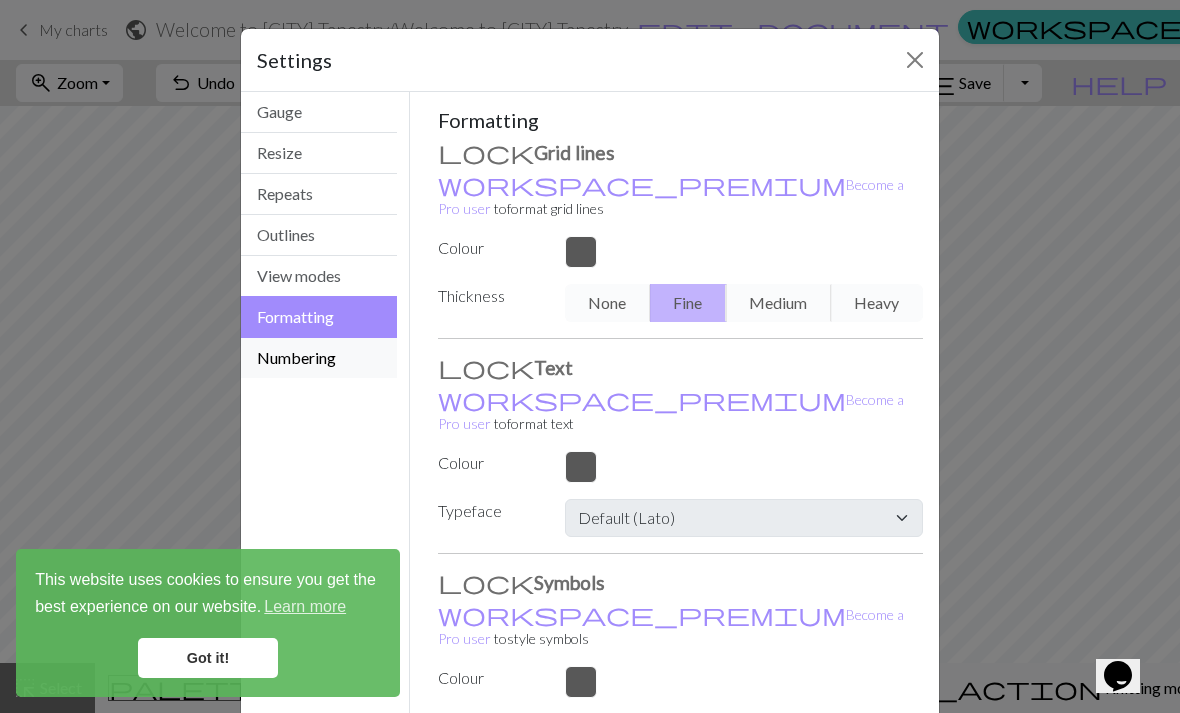 click on "Numbering" at bounding box center [319, 358] 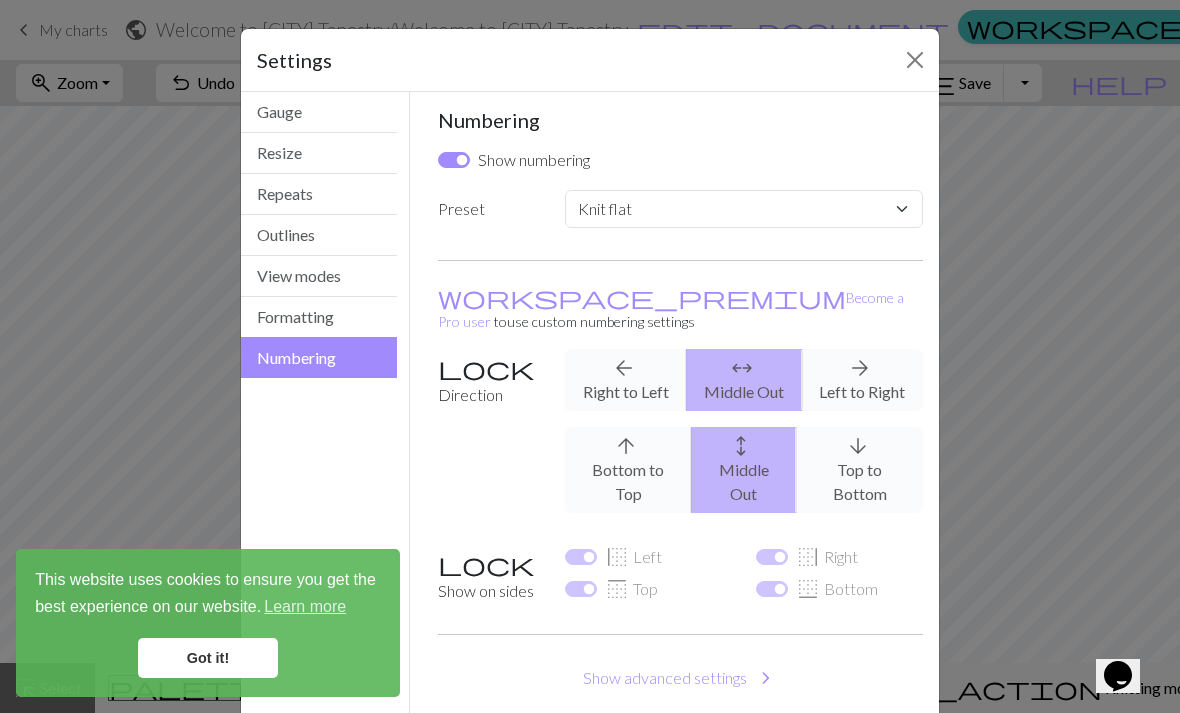 click on "arrow_back Right to Left arrows_outward Middle Out arrow_forward Left to Right" at bounding box center (744, 380) 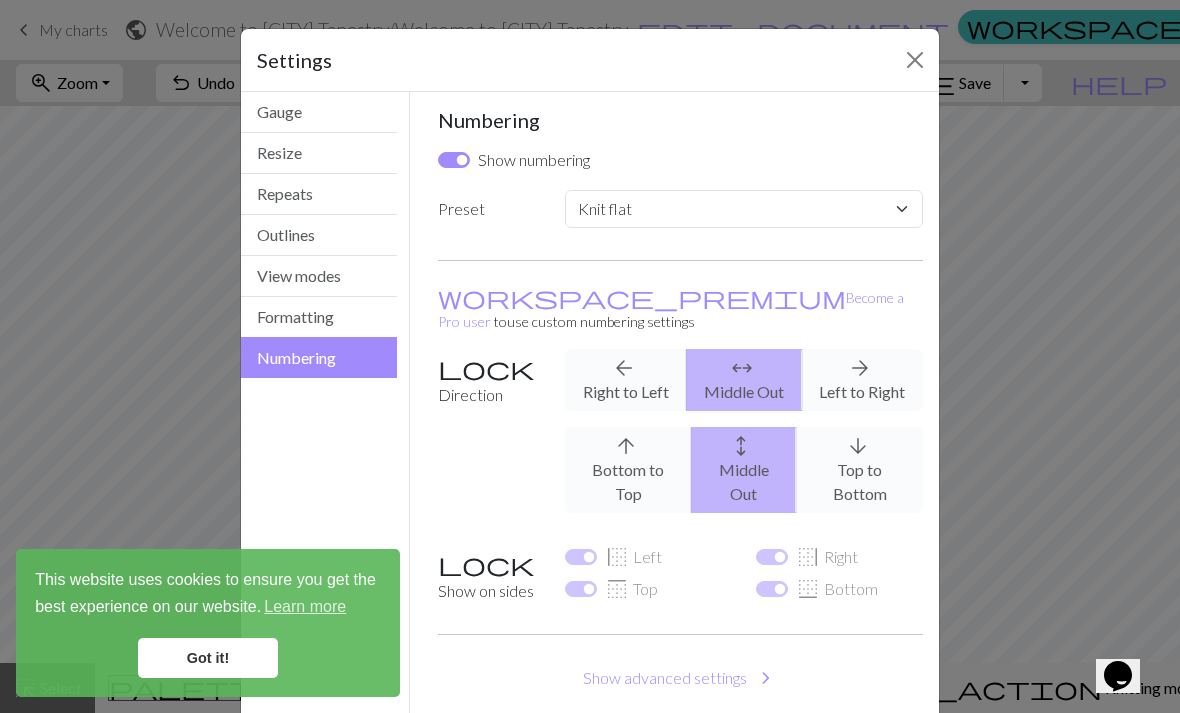 click on "arrow_back Right to Left arrows_outward Middle Out arrow_forward Left to Right" at bounding box center [744, 380] 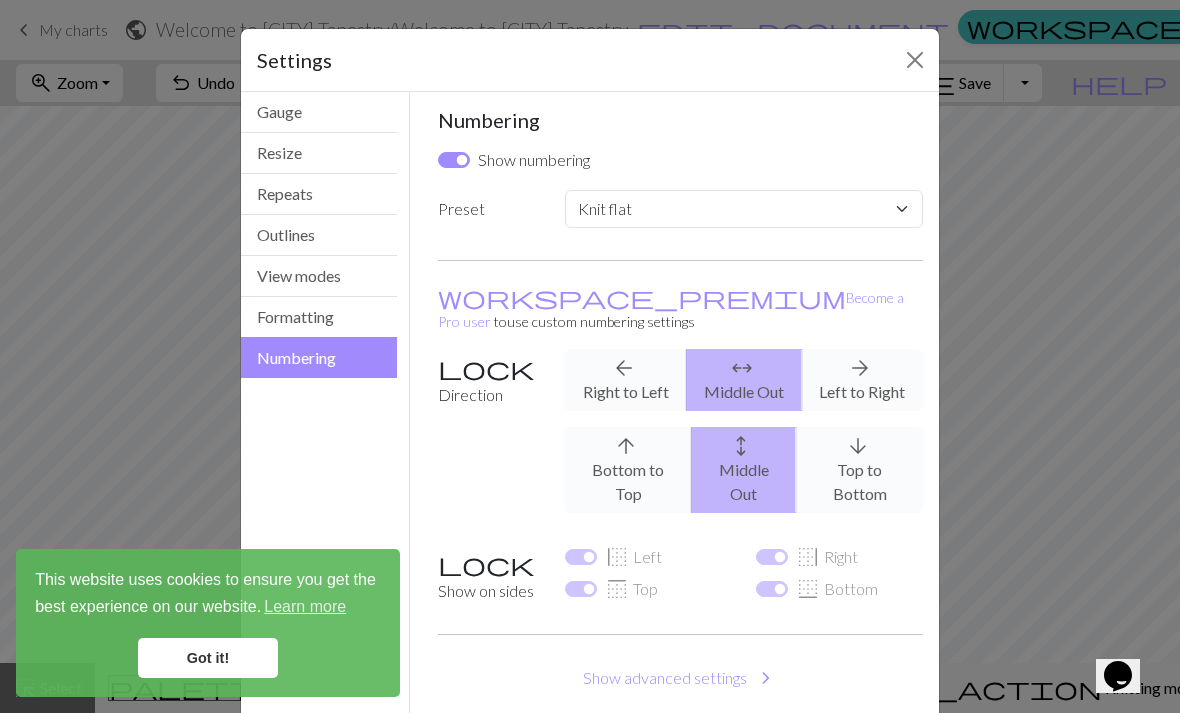 click on "Show numbering" at bounding box center (454, 160) 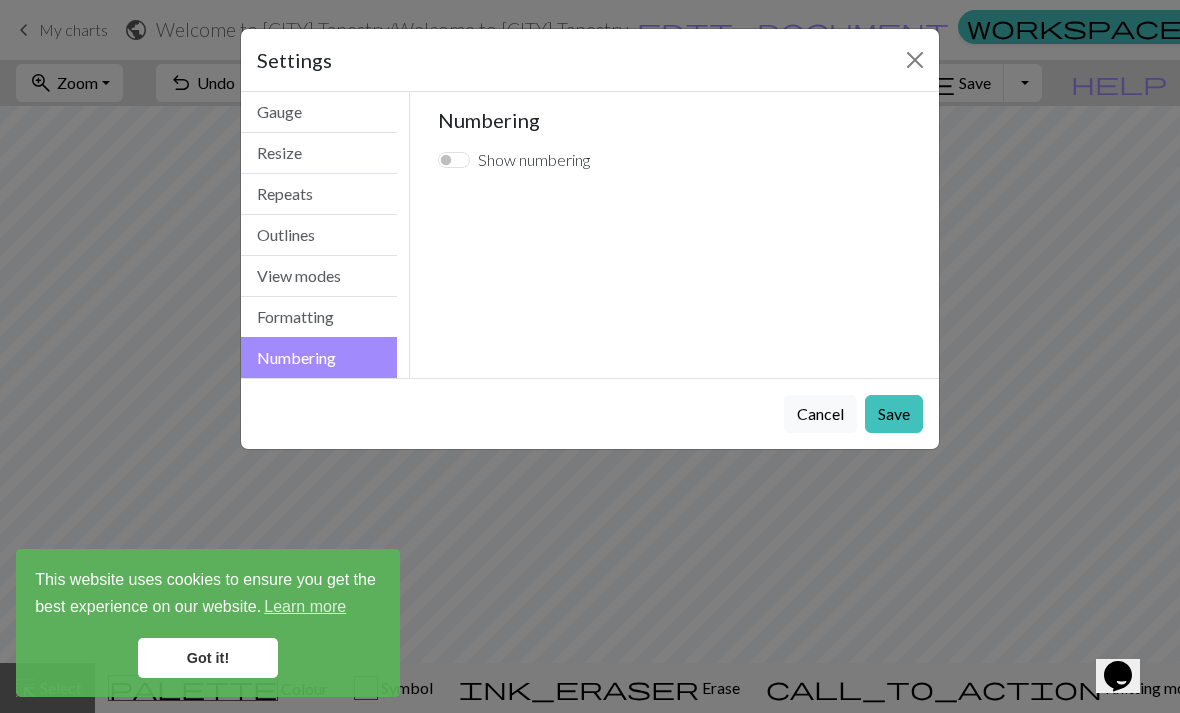 click on "Show numbering" at bounding box center (454, 160) 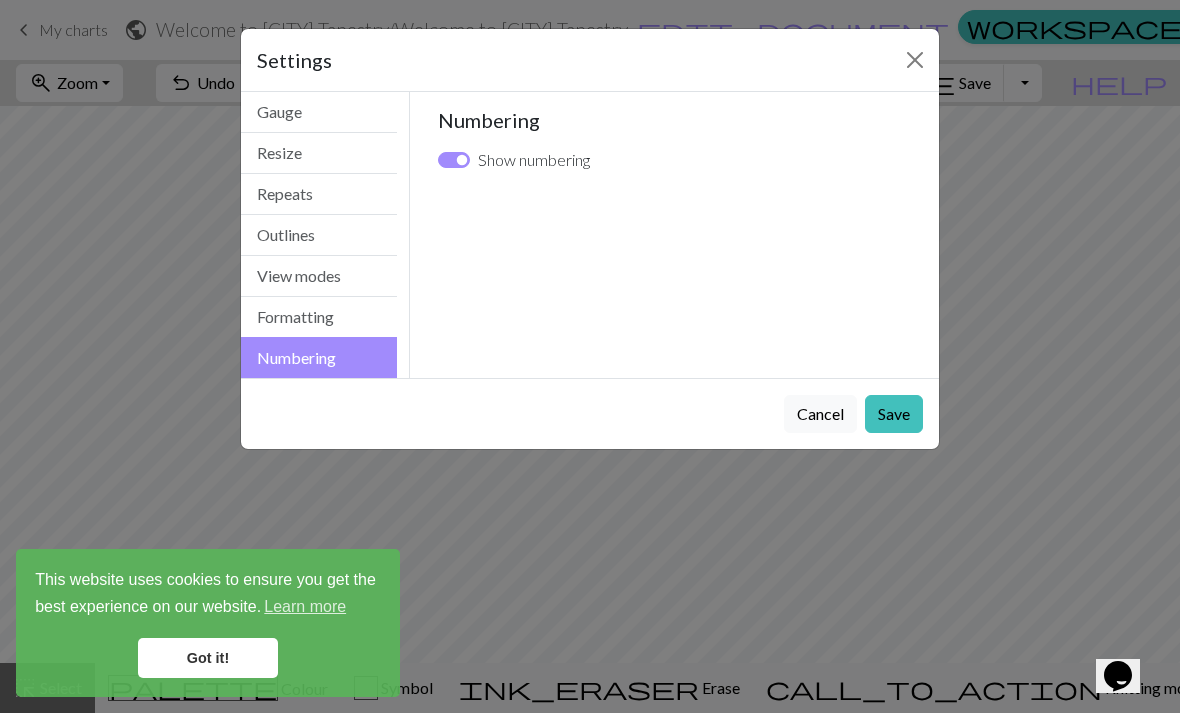 checkbox on "true" 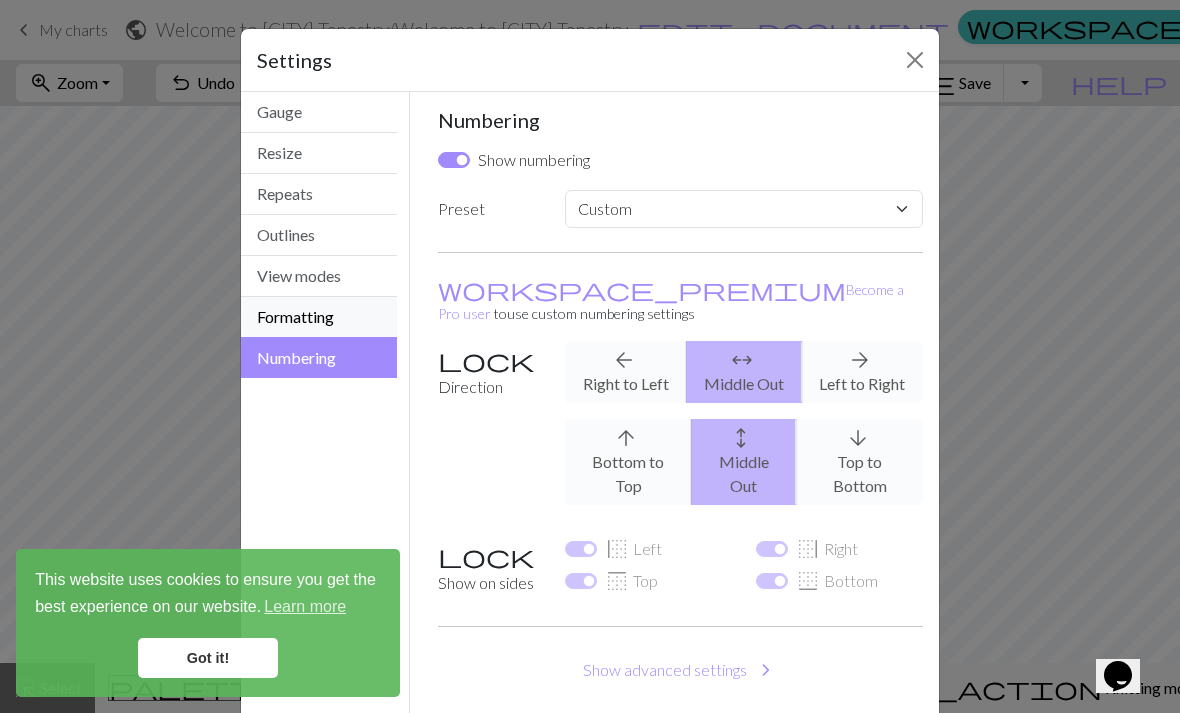 click on "Formatting" at bounding box center (319, 317) 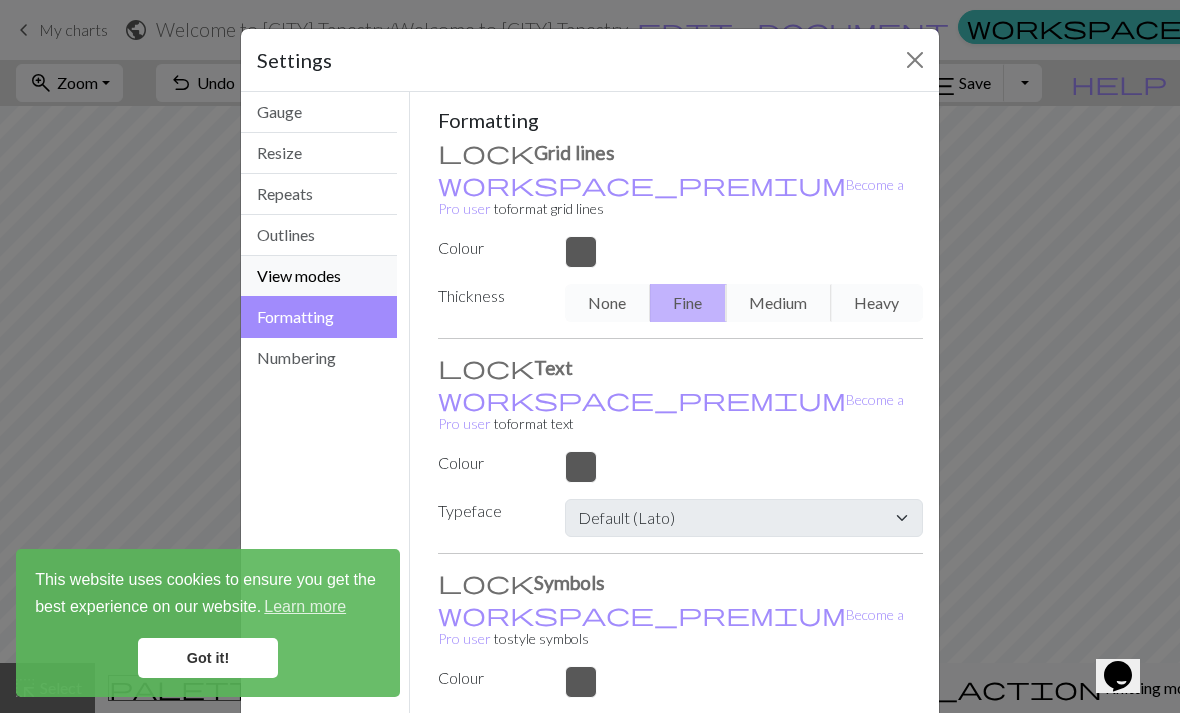 click on "View modes" at bounding box center [319, 276] 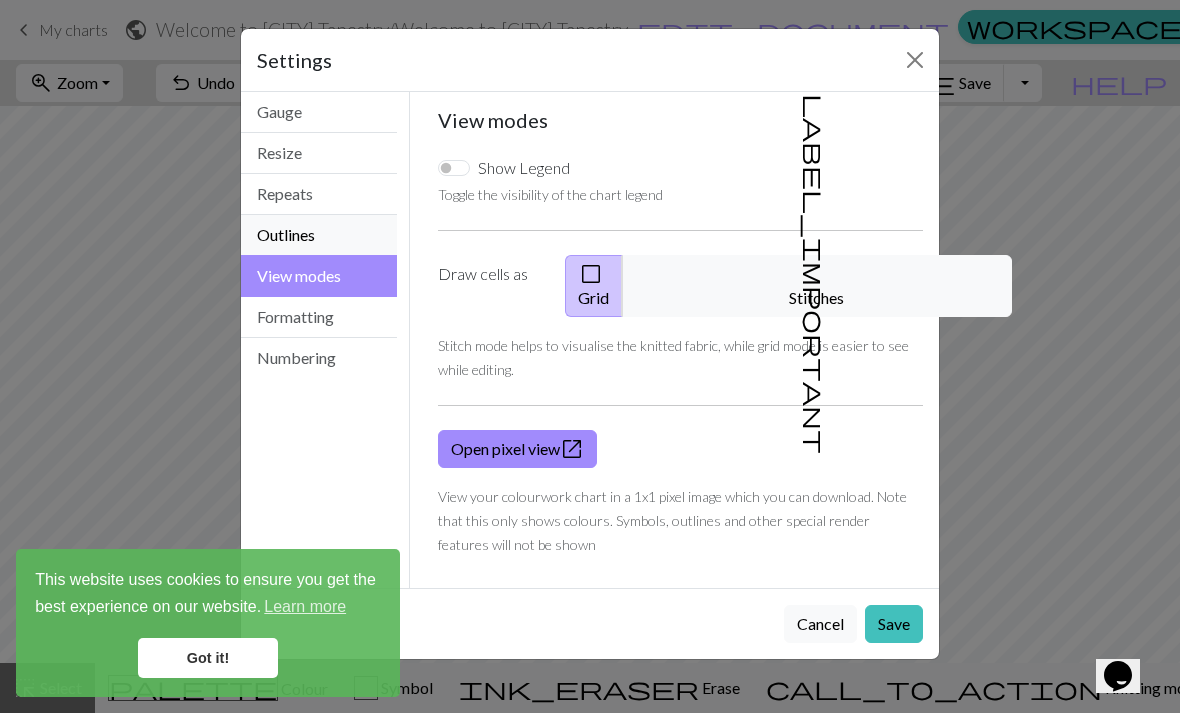 click on "Outlines" at bounding box center [319, 235] 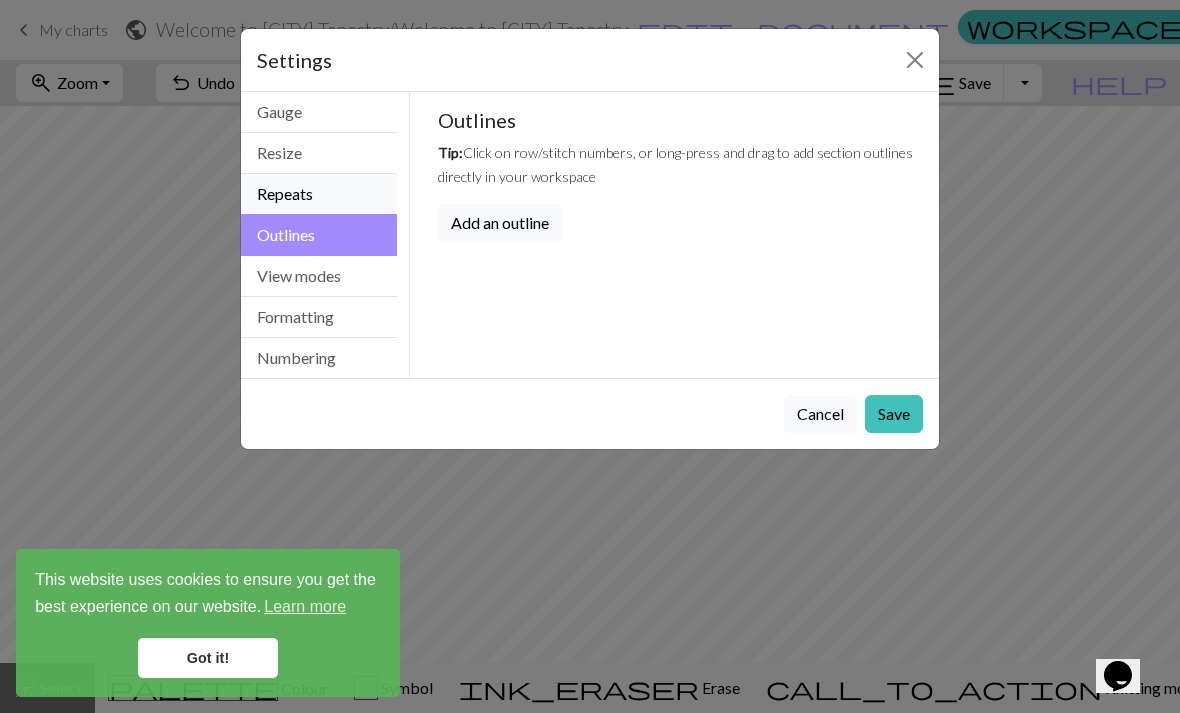 click on "Repeats" at bounding box center [319, 194] 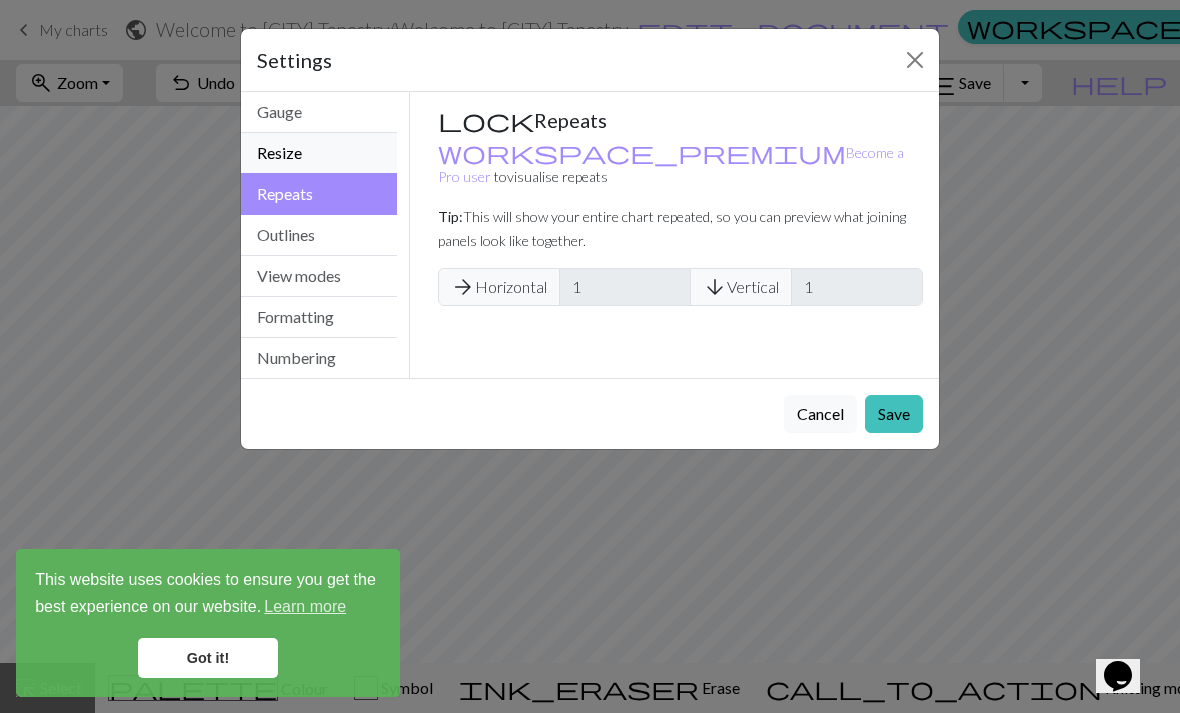 click on "Resize" at bounding box center (319, 153) 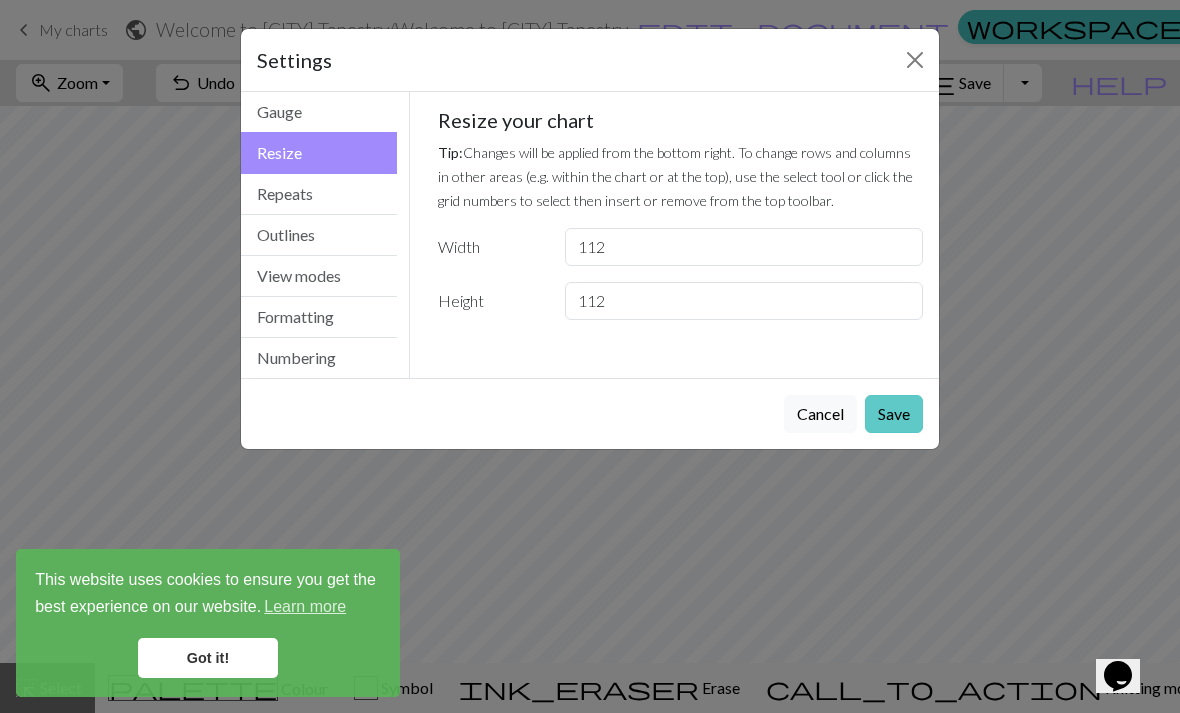 click on "Save" at bounding box center (894, 414) 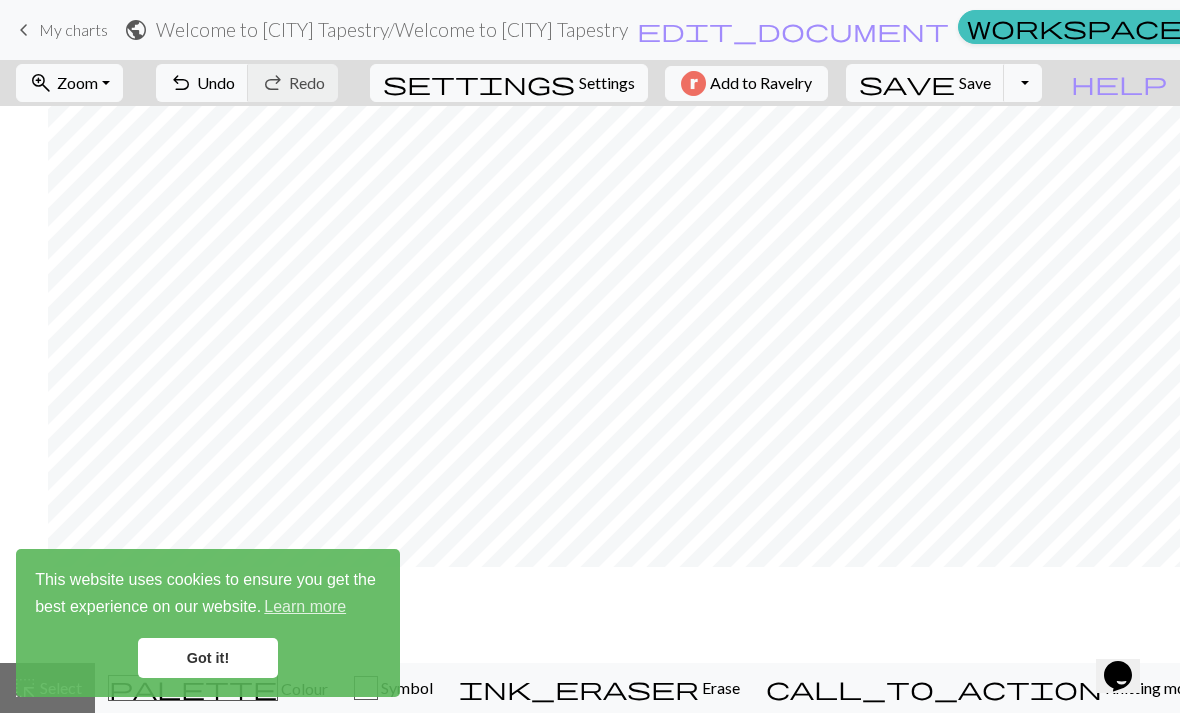 scroll, scrollTop: 249, scrollLeft: 390, axis: both 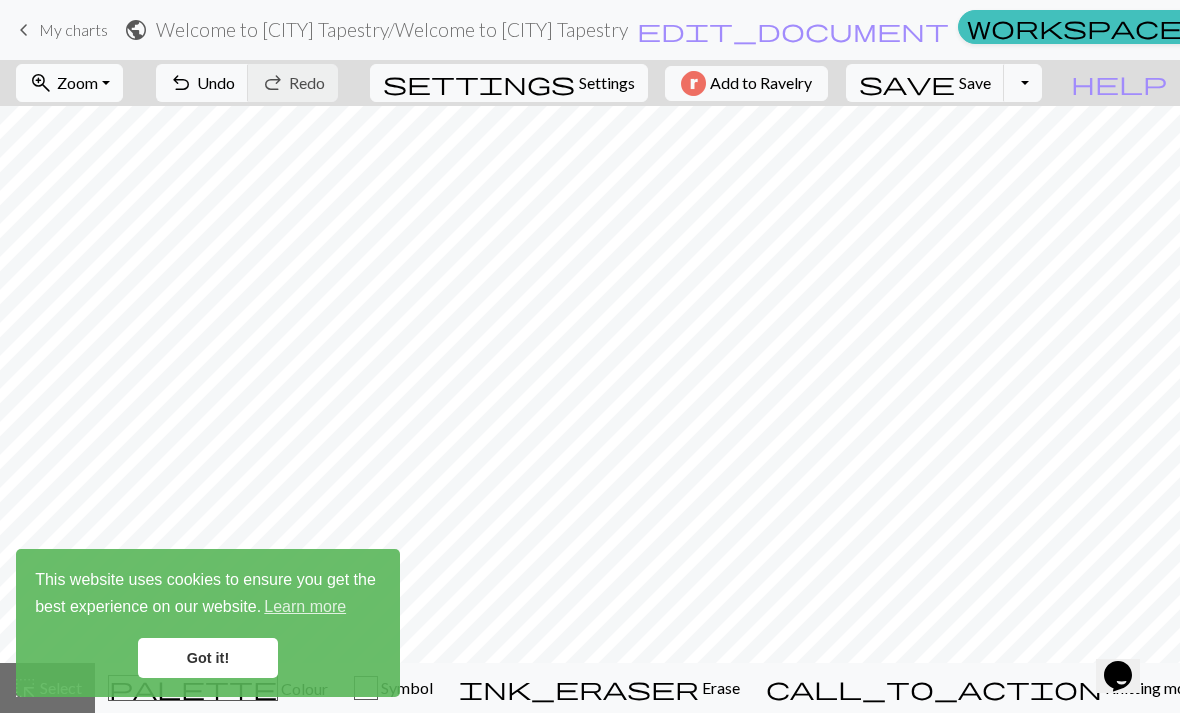 click on "Zoom" at bounding box center (77, 82) 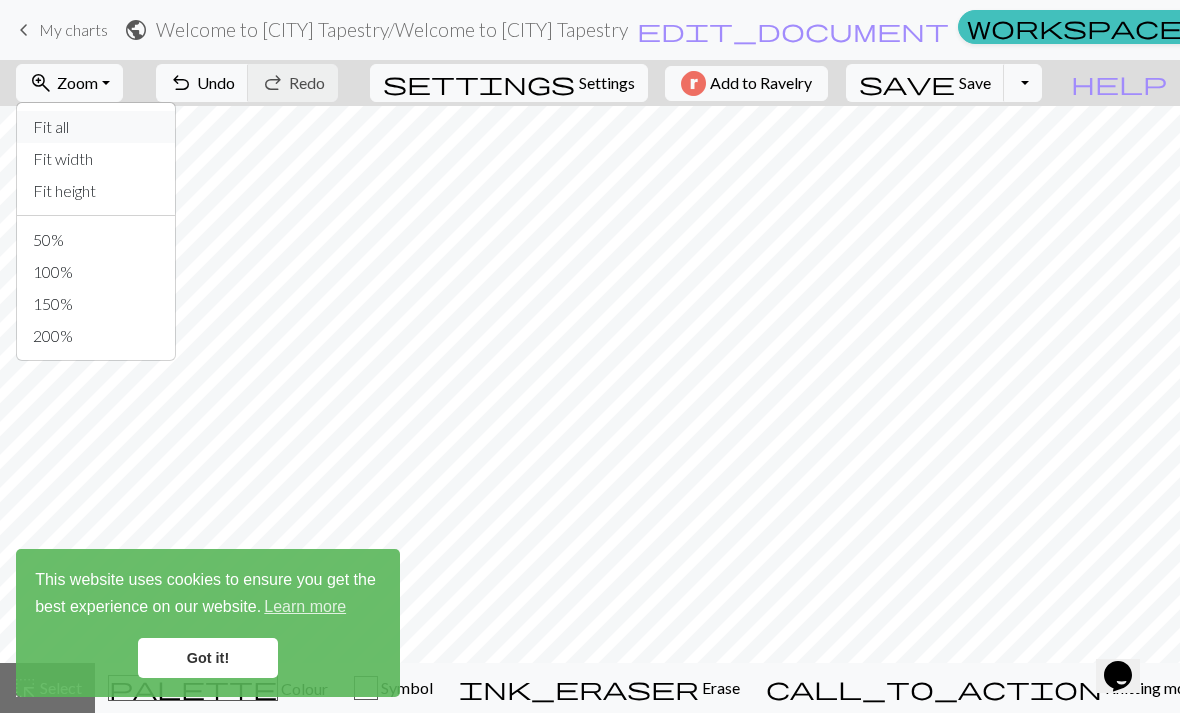 click on "Fit all" at bounding box center (96, 127) 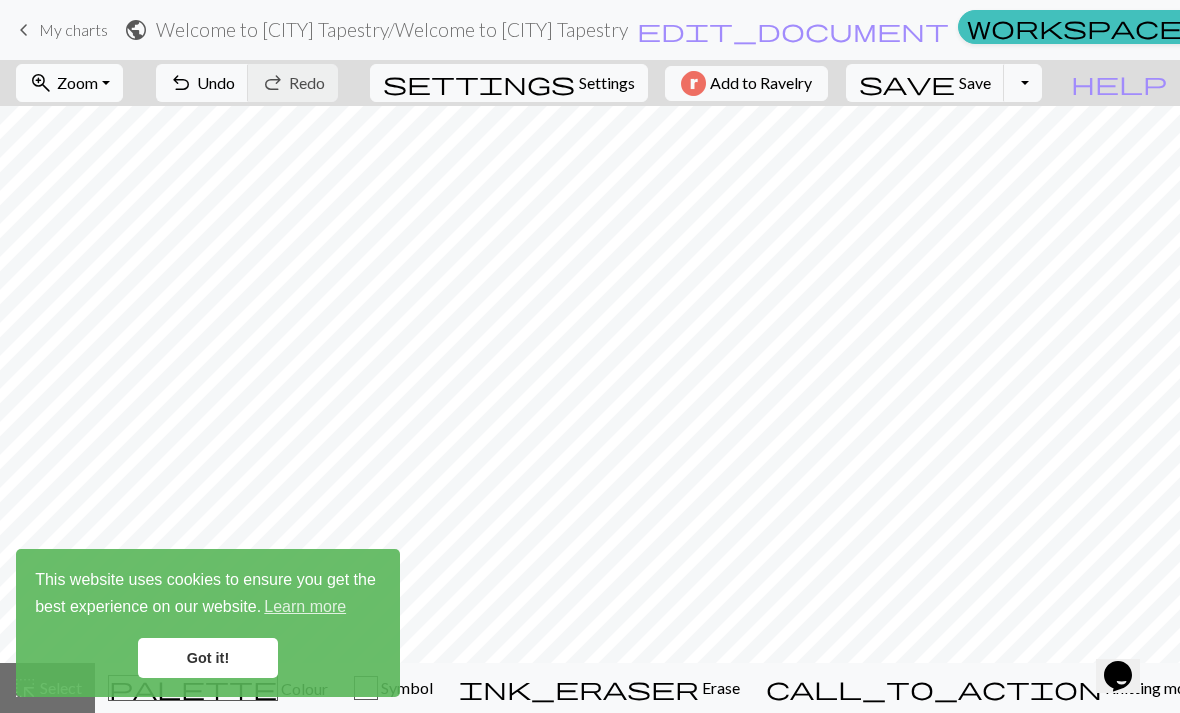 click on "zoom_in Zoom Zoom" at bounding box center [69, 83] 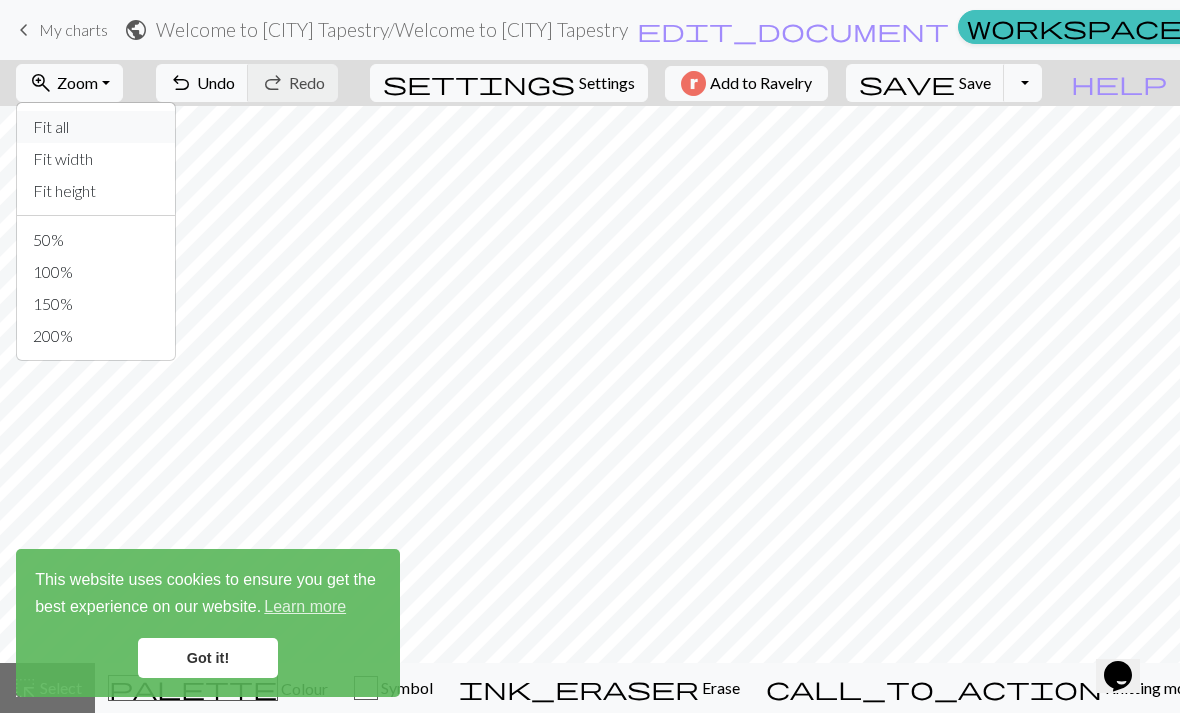click on "Fit all" at bounding box center [96, 127] 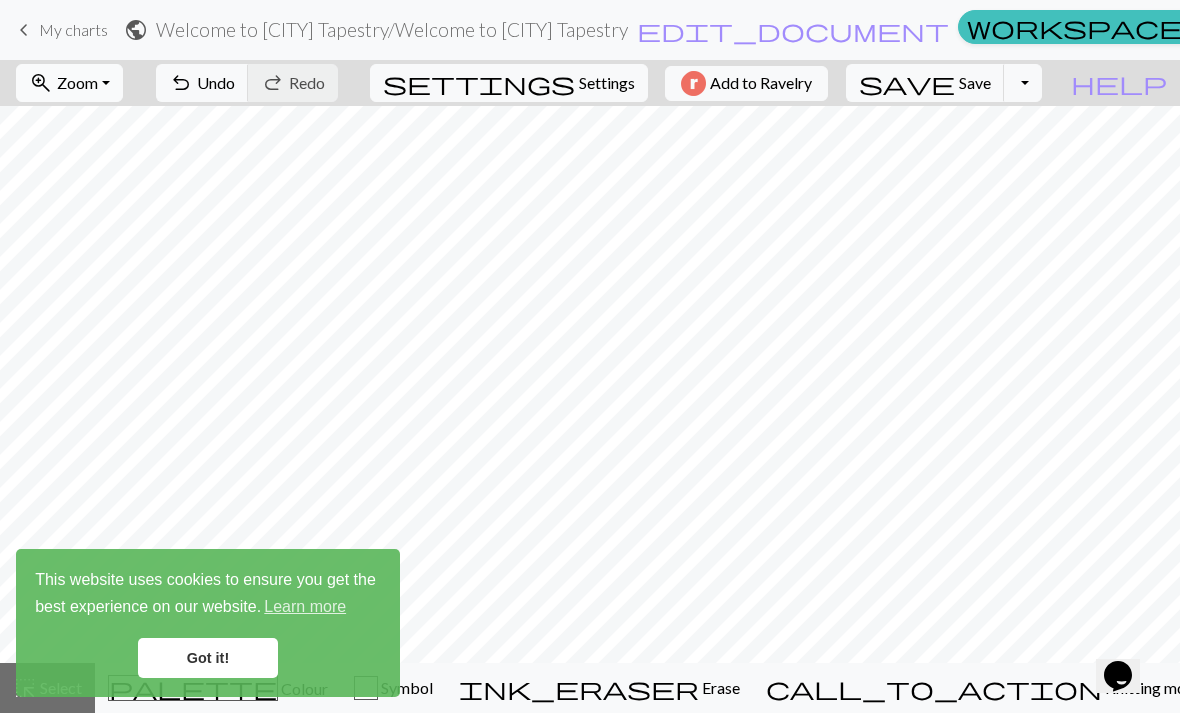 click on "zoom_in Zoom Zoom" at bounding box center (69, 83) 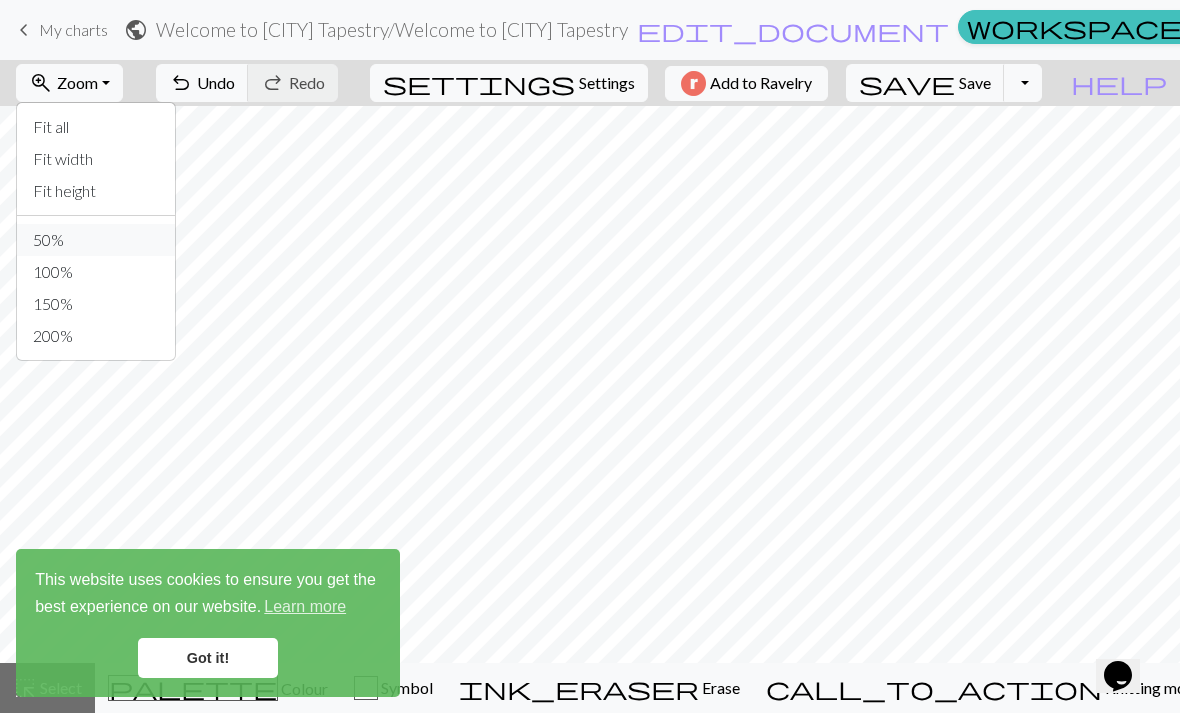 click on "50%" at bounding box center [96, 240] 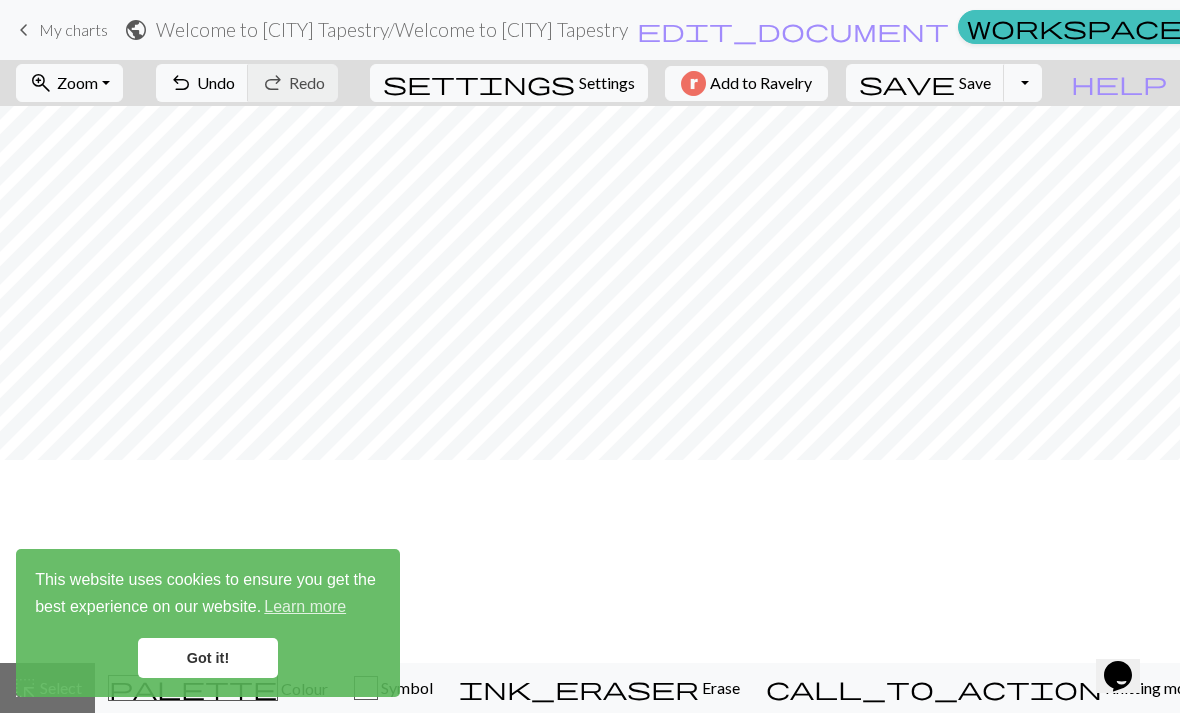 scroll, scrollTop: 9, scrollLeft: 390, axis: both 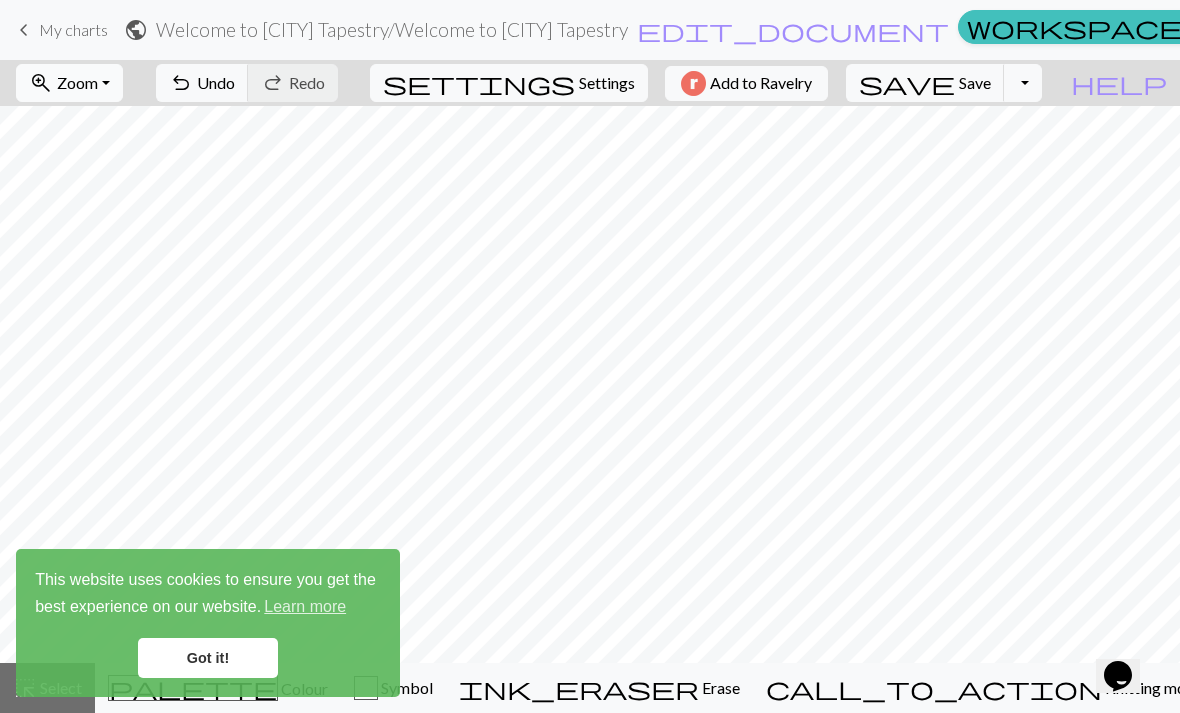 click on "zoom_in Zoom Zoom" at bounding box center (69, 83) 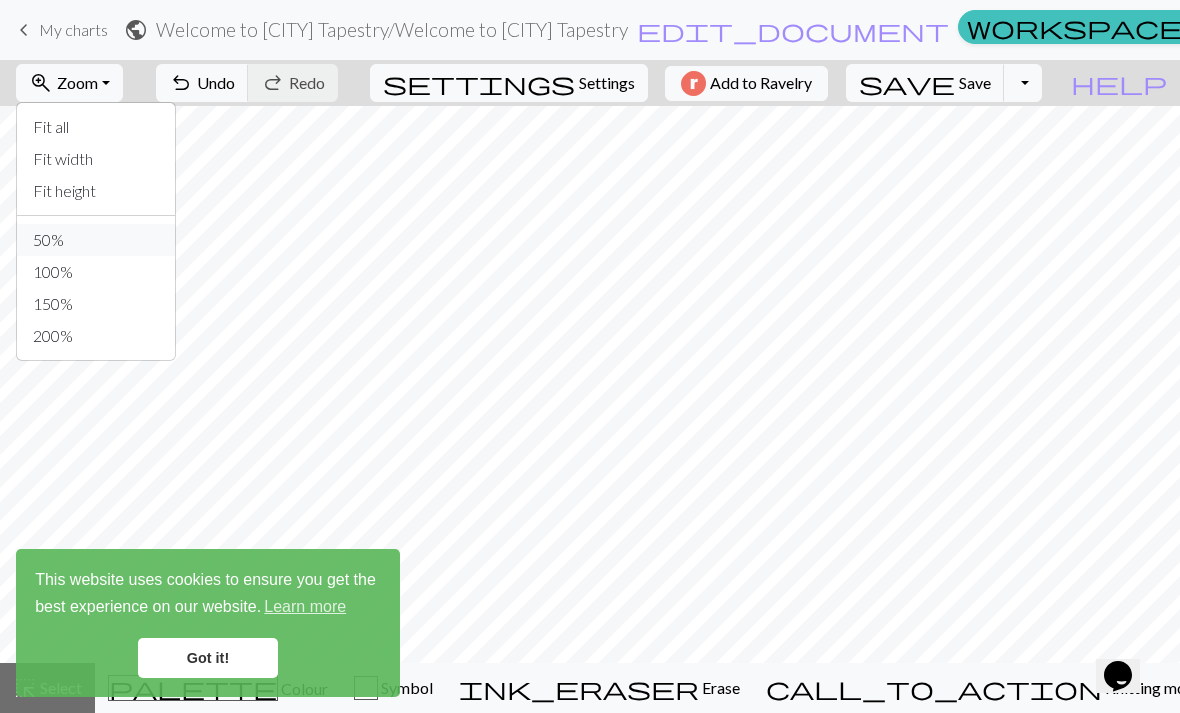click on "50%" at bounding box center (96, 240) 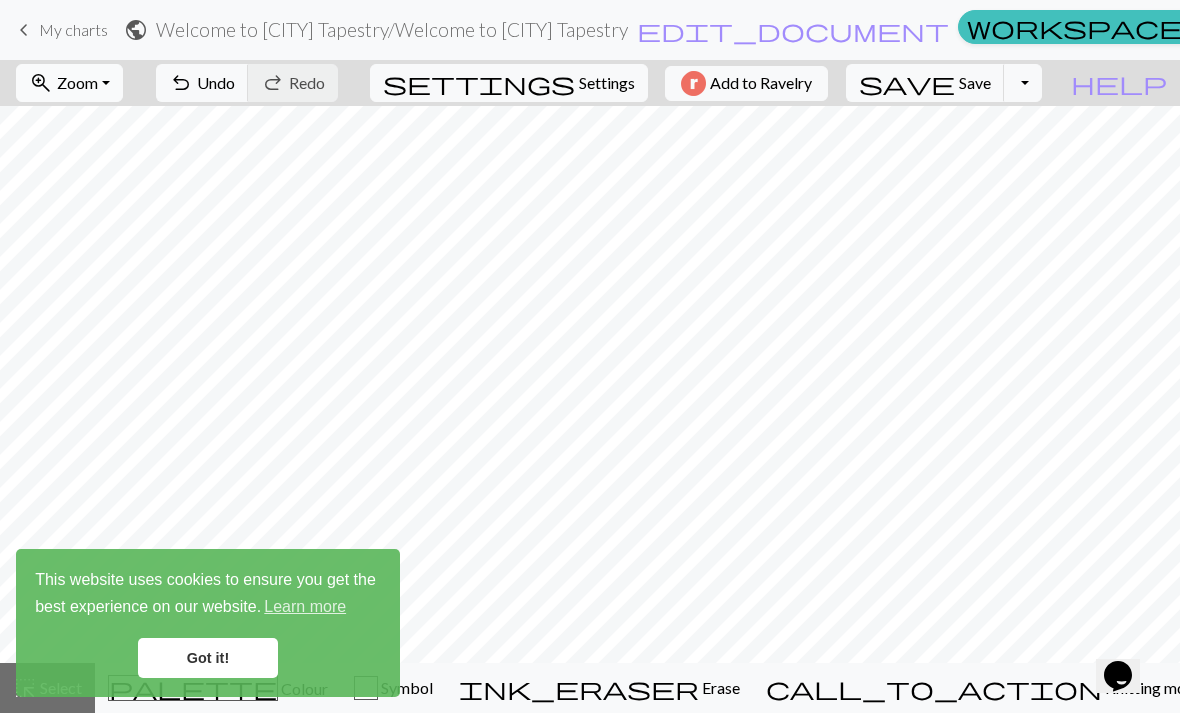 click on "zoom_in Zoom Zoom" at bounding box center (69, 83) 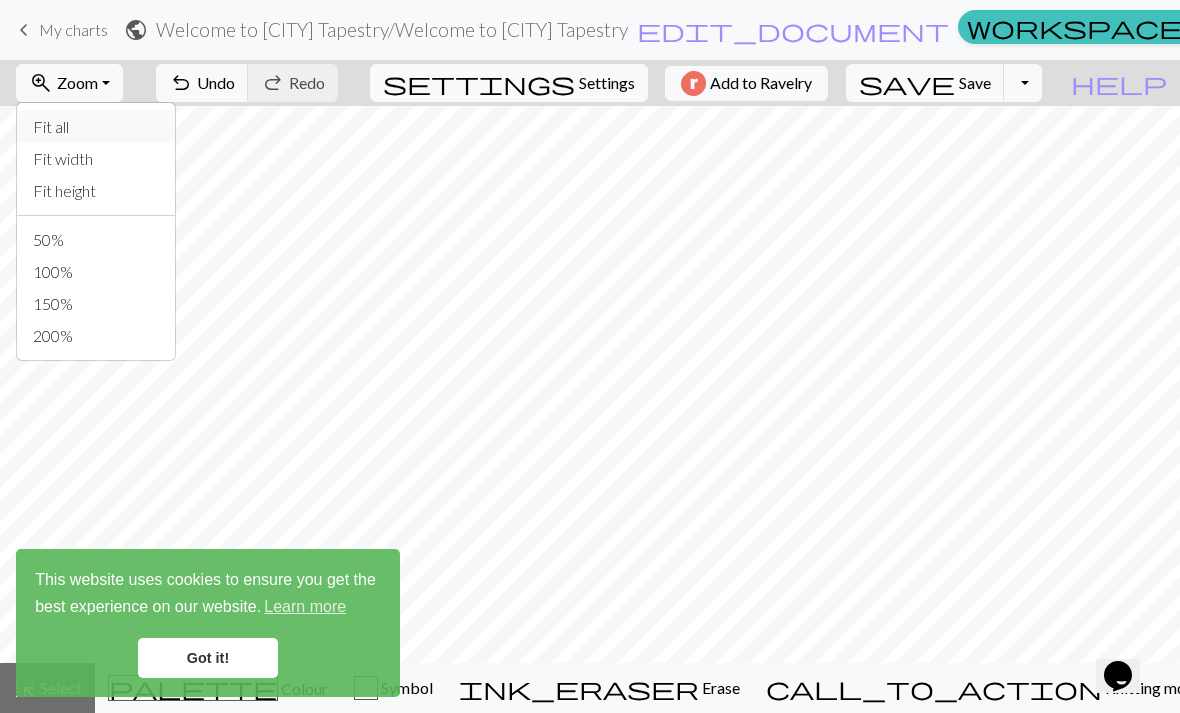 click on "Fit all" at bounding box center (96, 127) 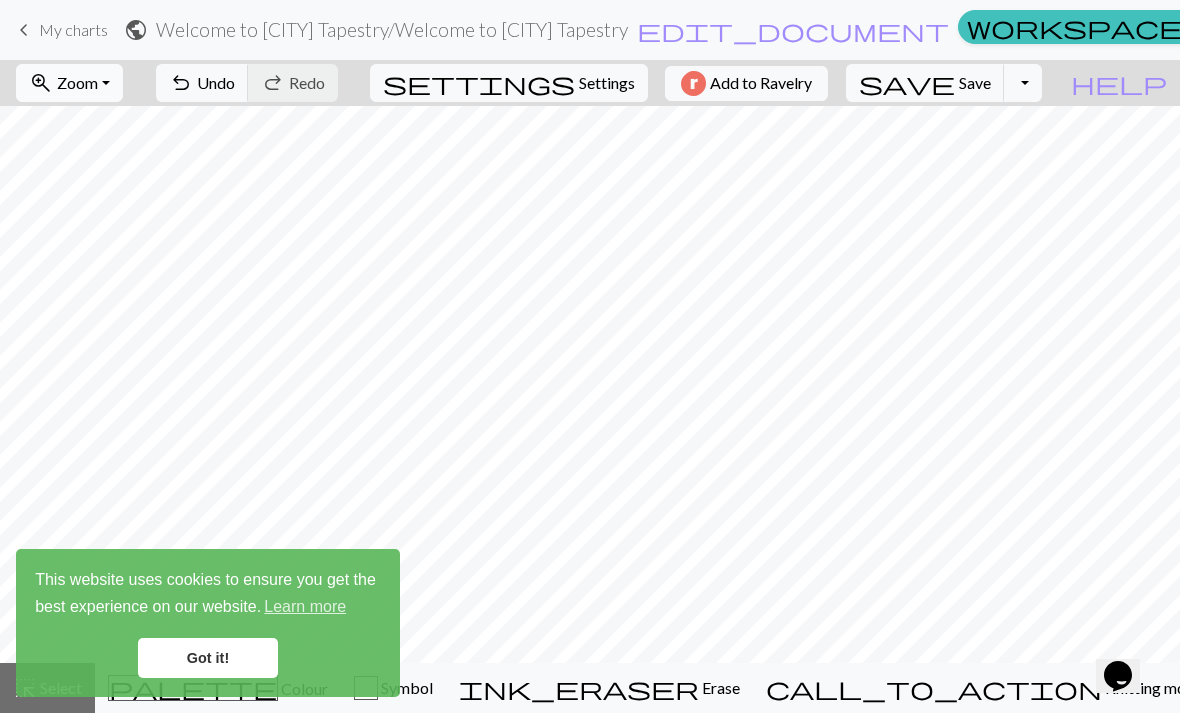 click on "zoom_in Zoom Zoom" at bounding box center (69, 83) 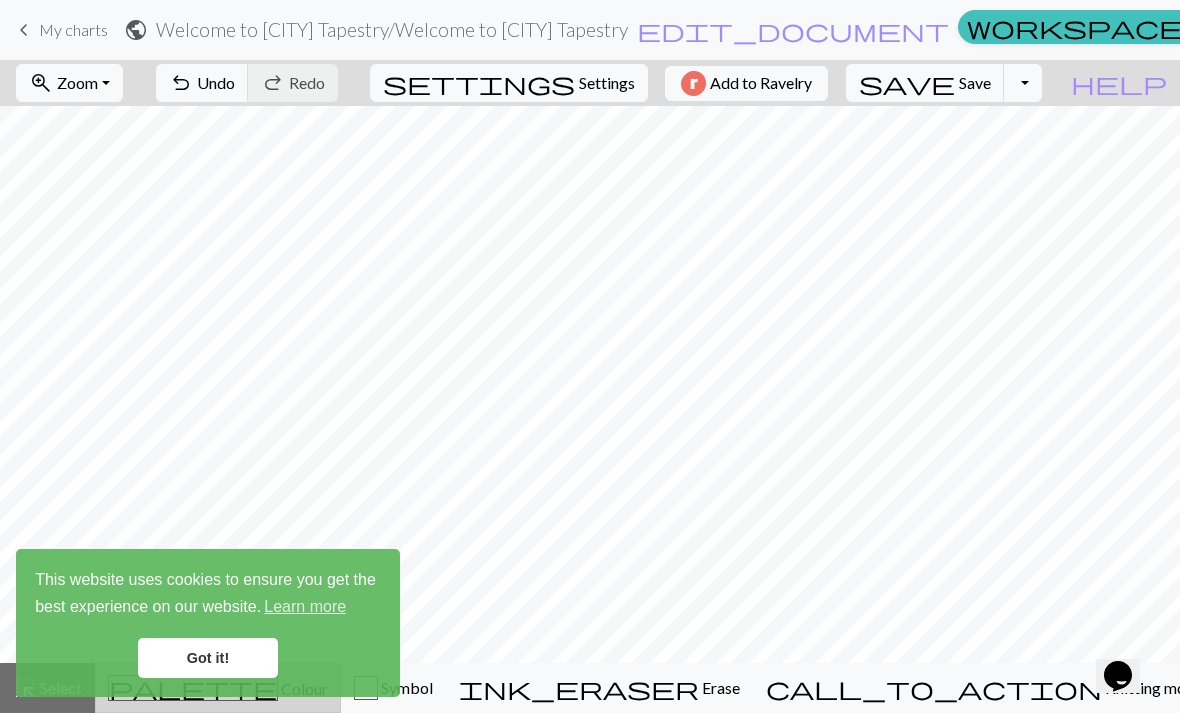 click on "palette   Colour   Colour" at bounding box center [218, 688] 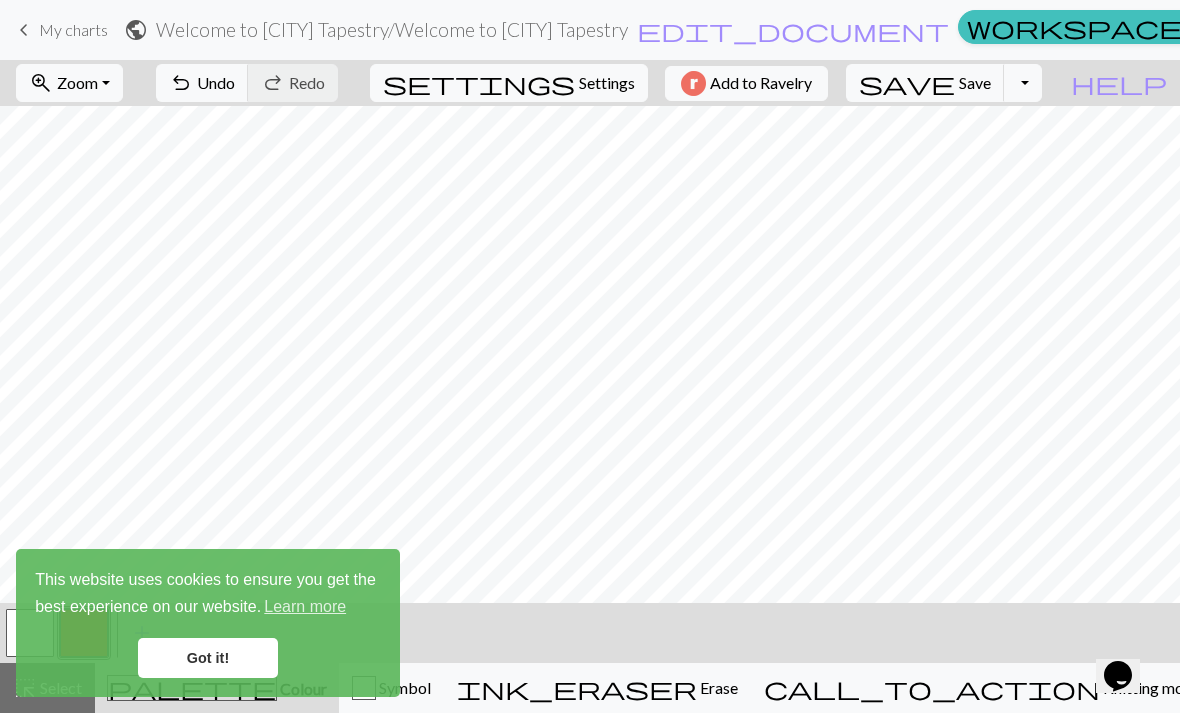 click on "Got it!" at bounding box center [208, 658] 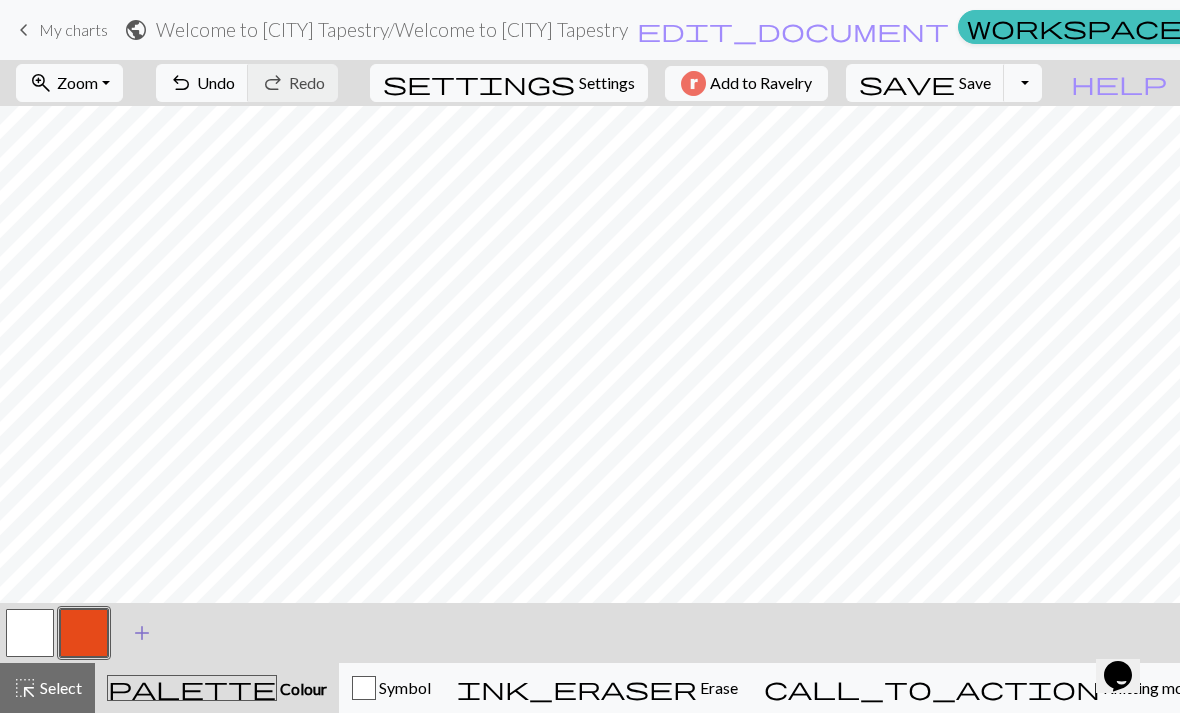 click on "add" at bounding box center [142, 633] 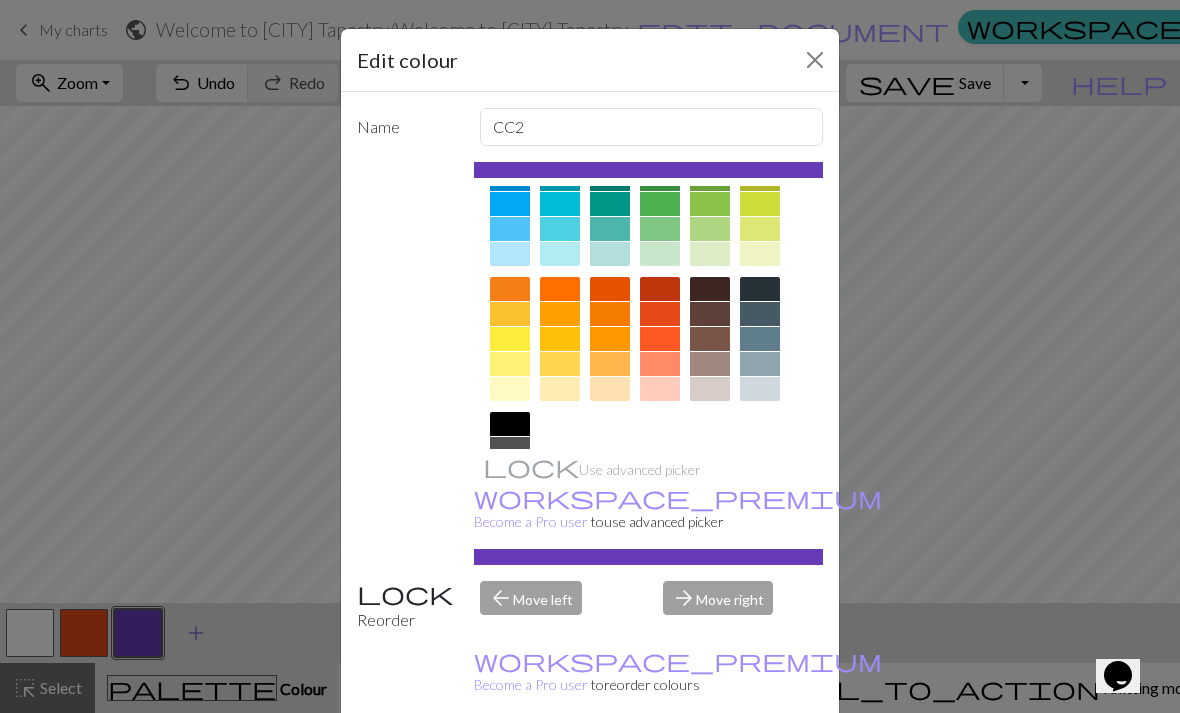 scroll, scrollTop: 196, scrollLeft: 0, axis: vertical 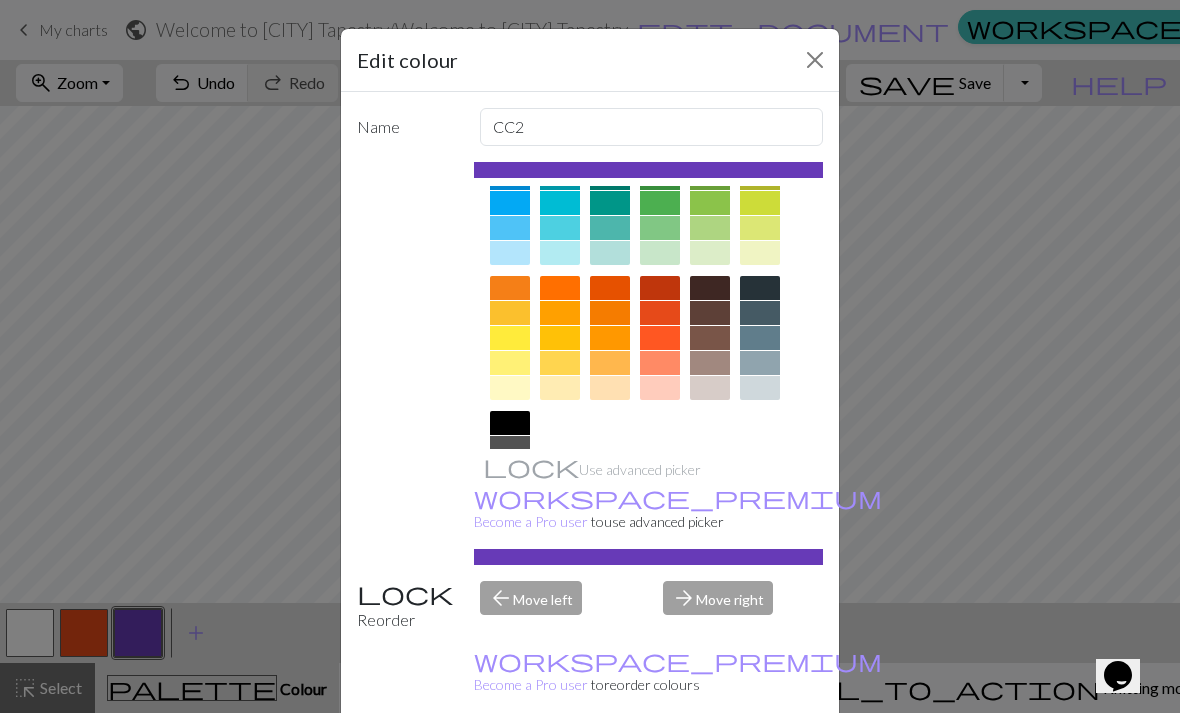 click at bounding box center [510, 423] 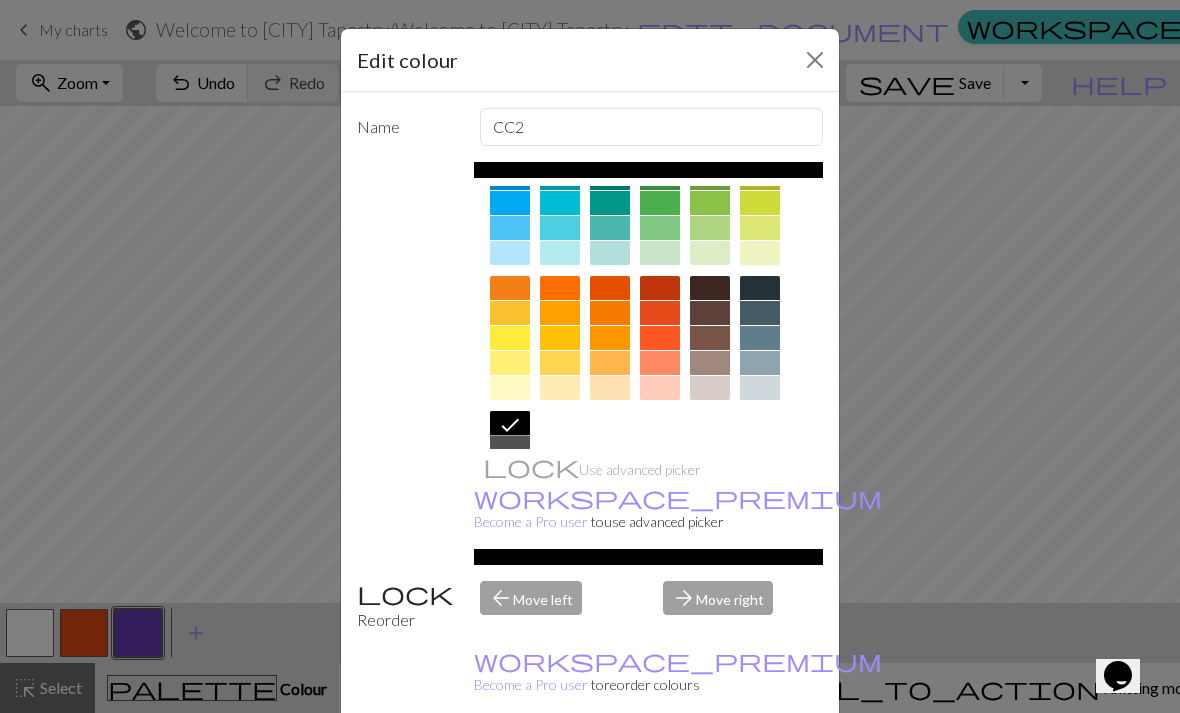 click on "Edit colour Name CC2 Use advanced picker workspace_premium Become a Pro user   to  use advanced picker Reorder arrow_back Move left arrow_forward Move right workspace_premium Become a Pro user   to  reorder colours Delete Done Cancel" at bounding box center [590, 356] 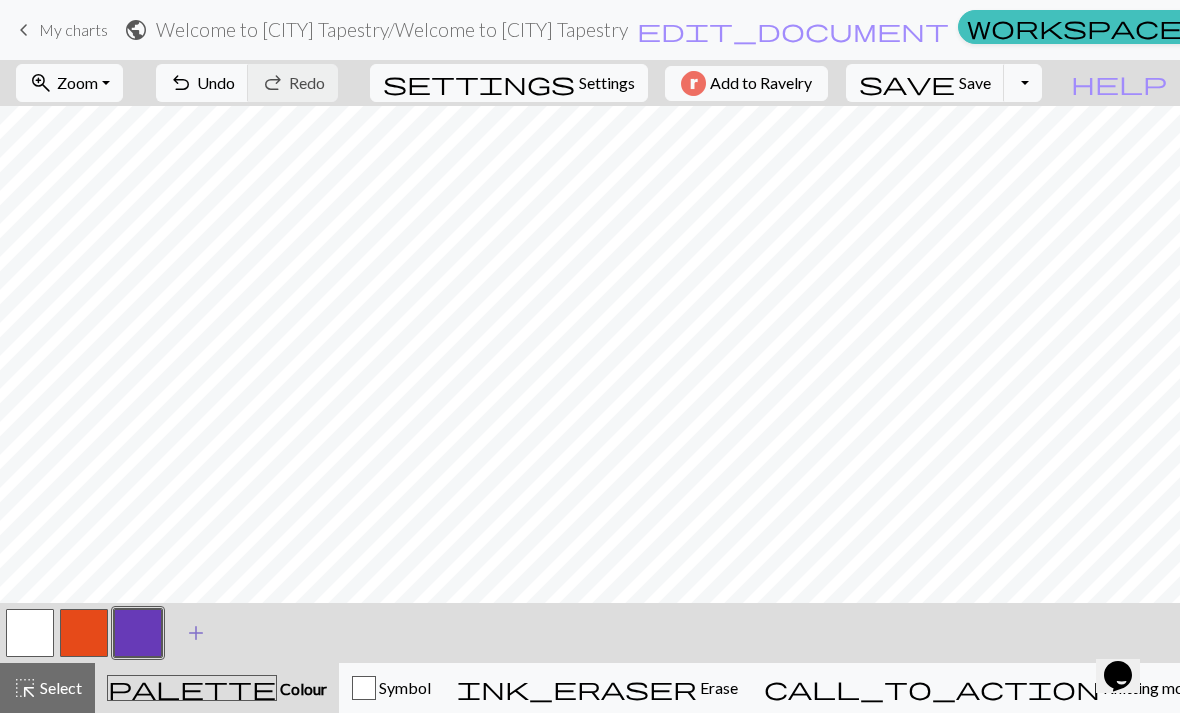 click on "add" at bounding box center (196, 633) 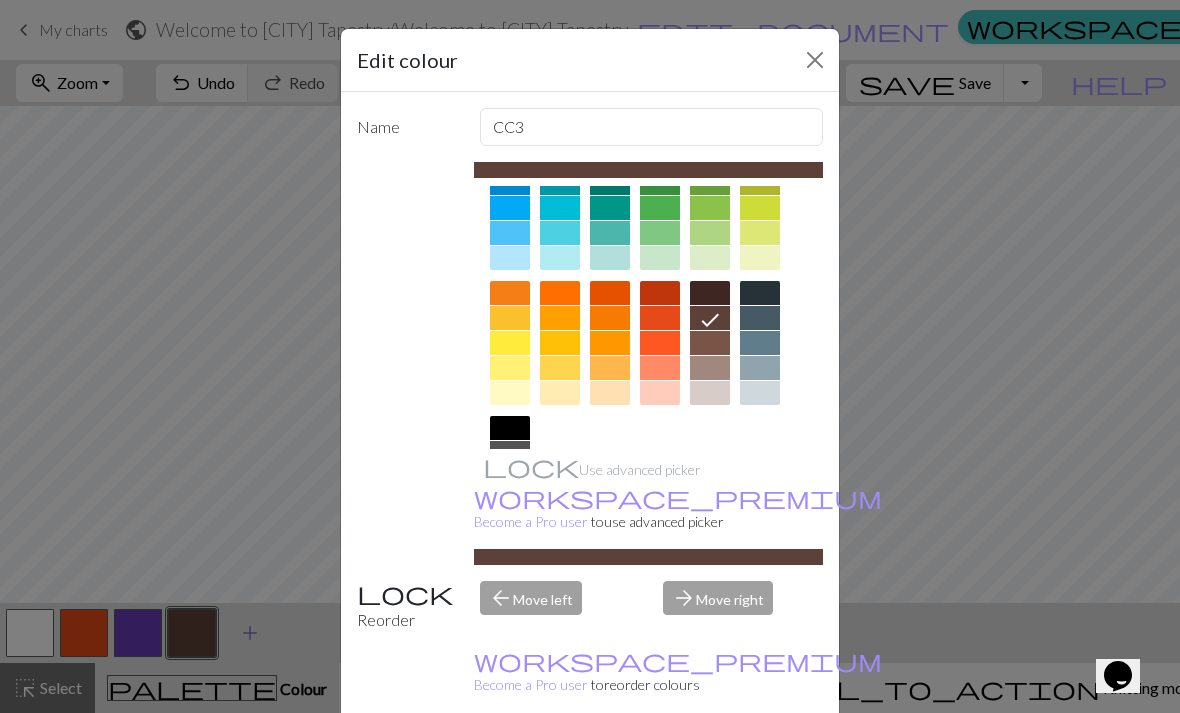 scroll, scrollTop: 209, scrollLeft: 0, axis: vertical 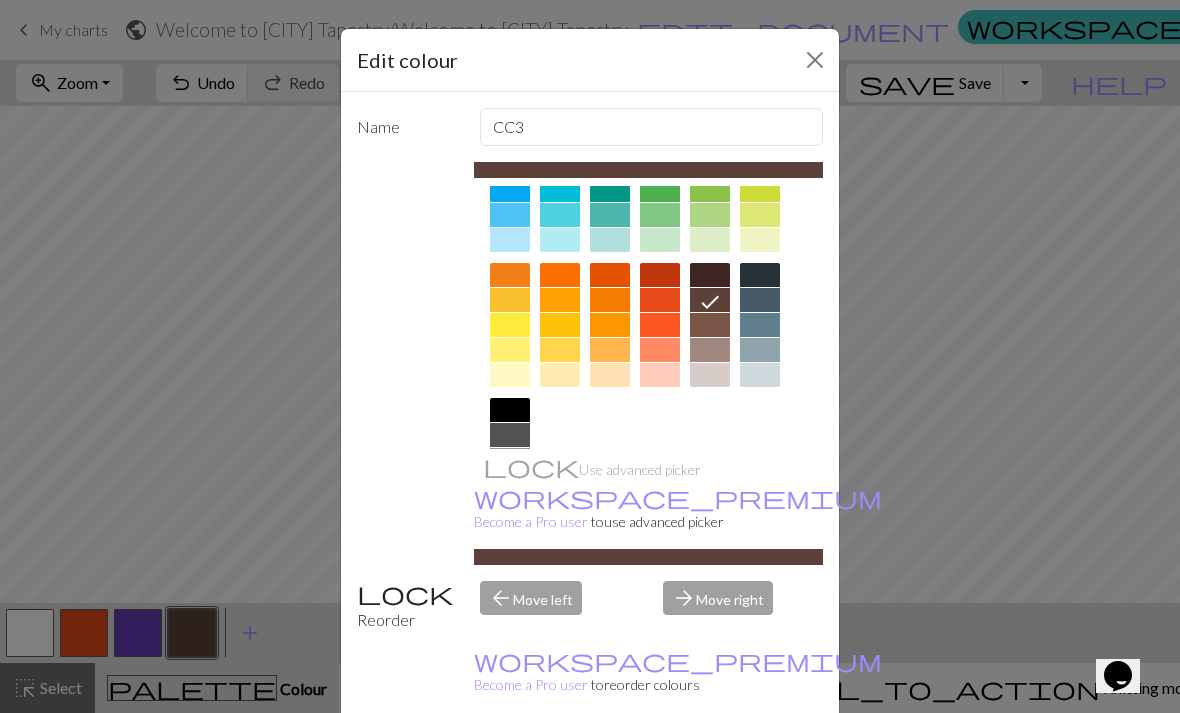 click at bounding box center [510, 410] 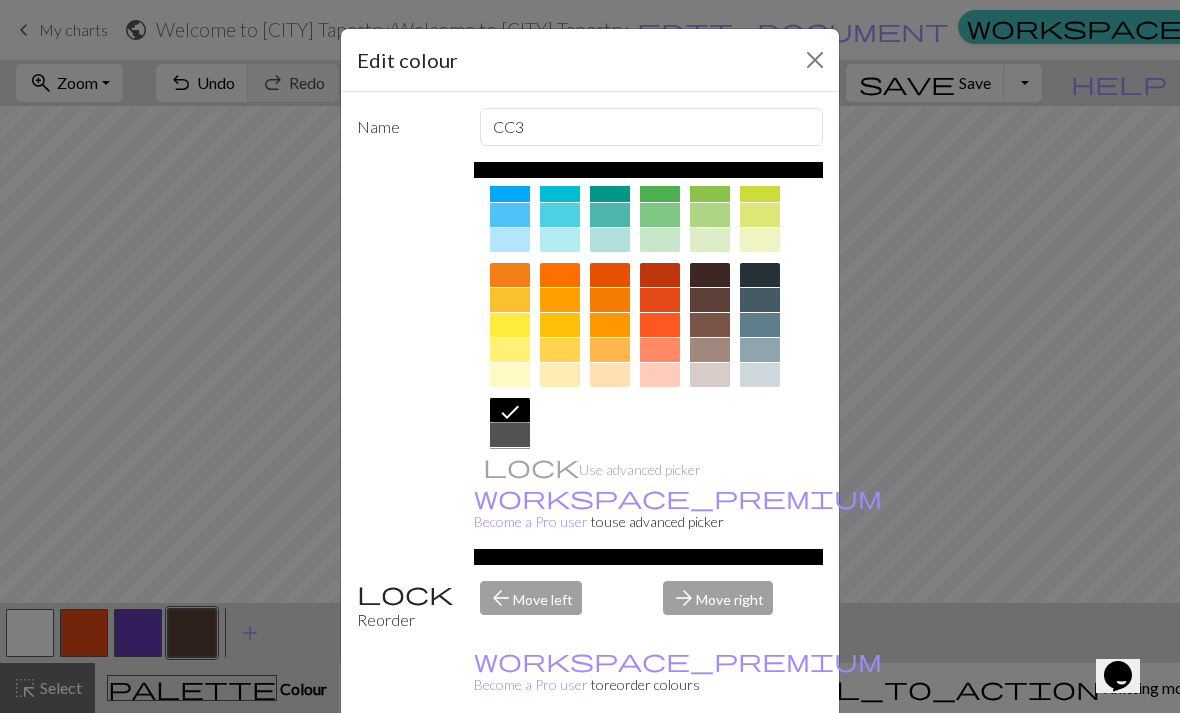 click 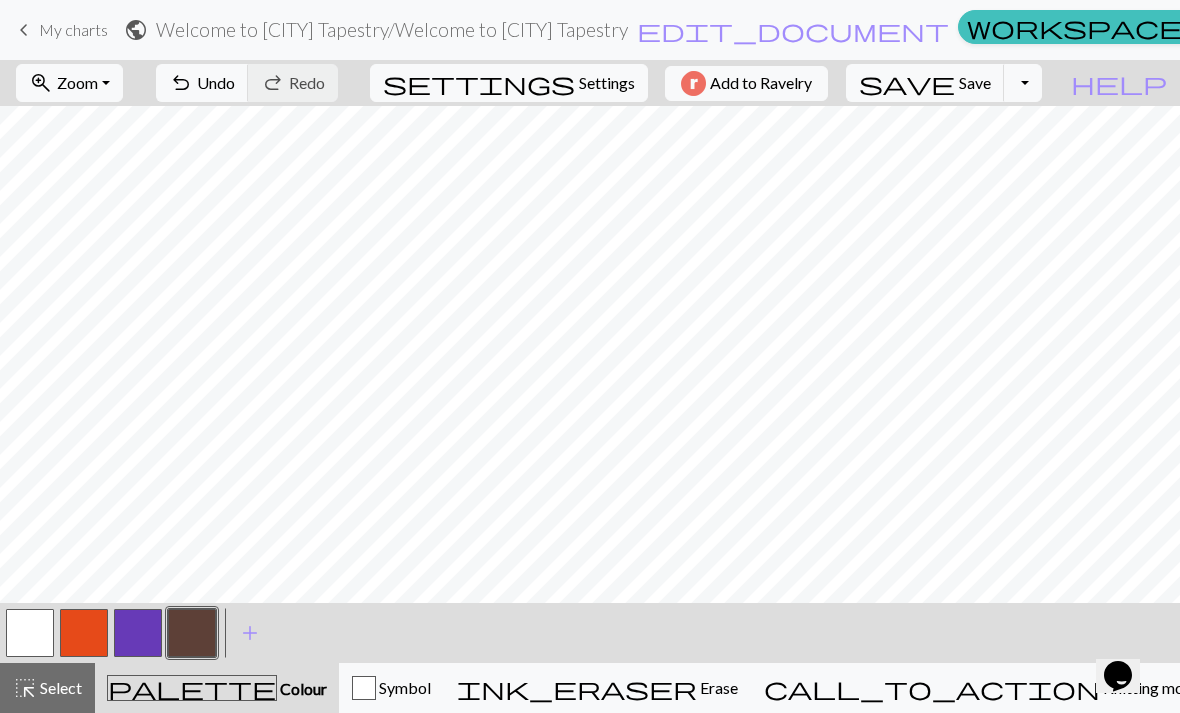 click at bounding box center [192, 633] 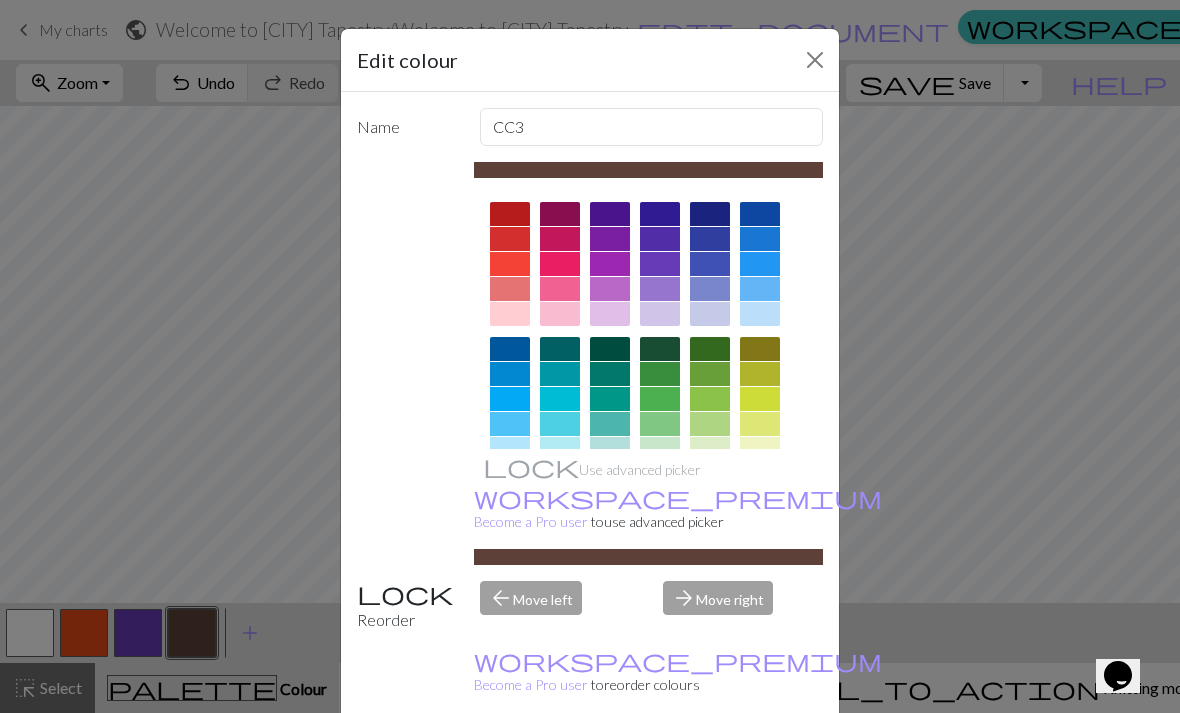 click at bounding box center (510, 424) 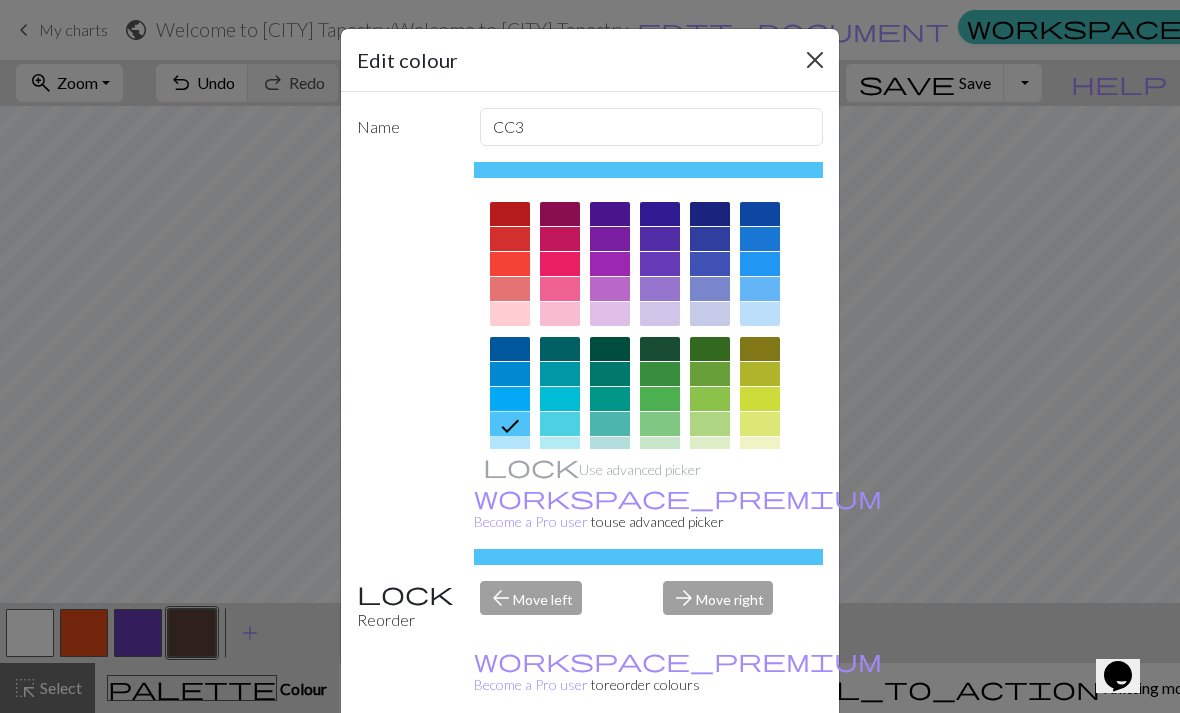 click at bounding box center [815, 60] 